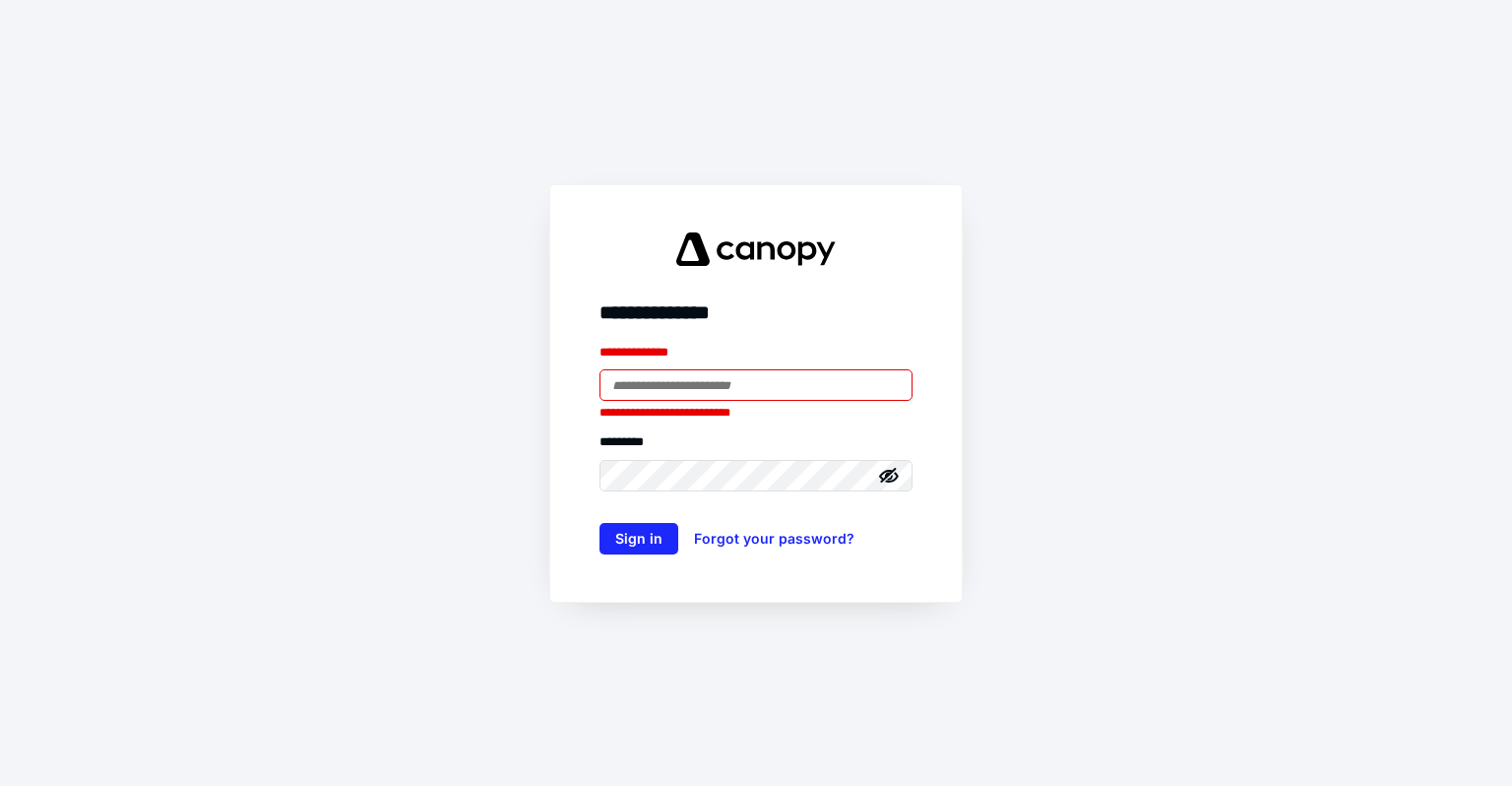 scroll, scrollTop: 0, scrollLeft: 0, axis: both 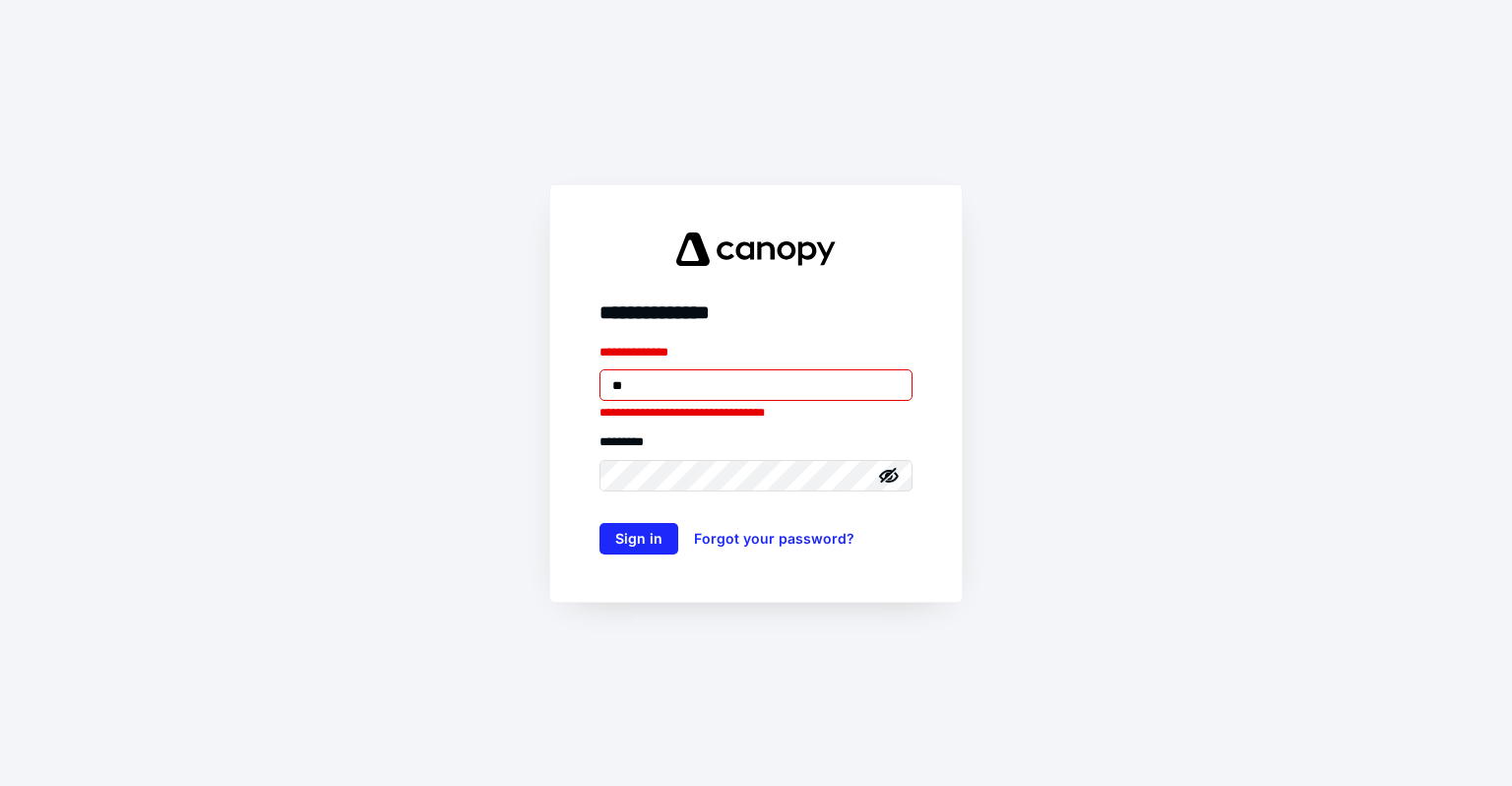 type on "*" 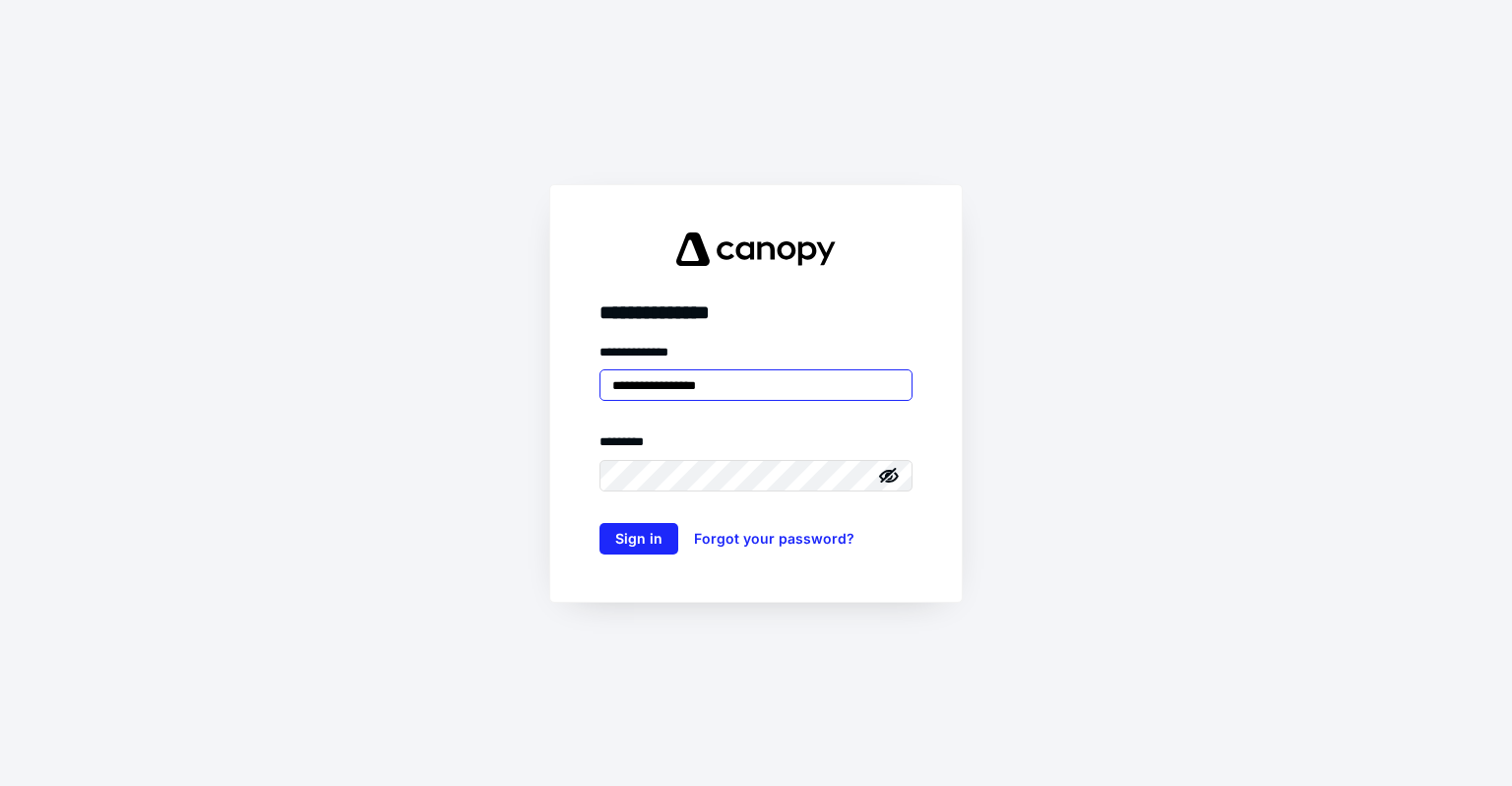 type on "**********" 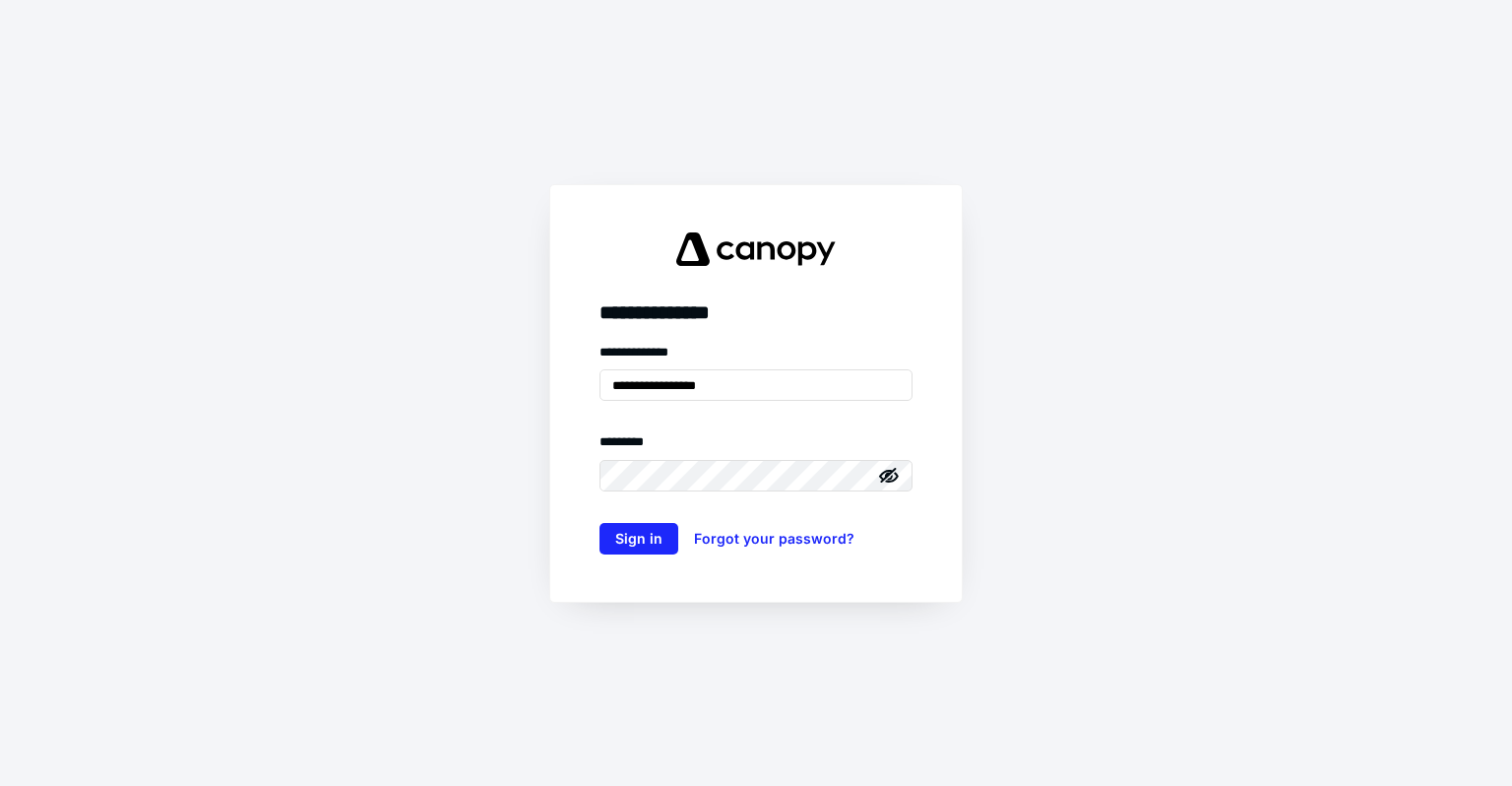 click 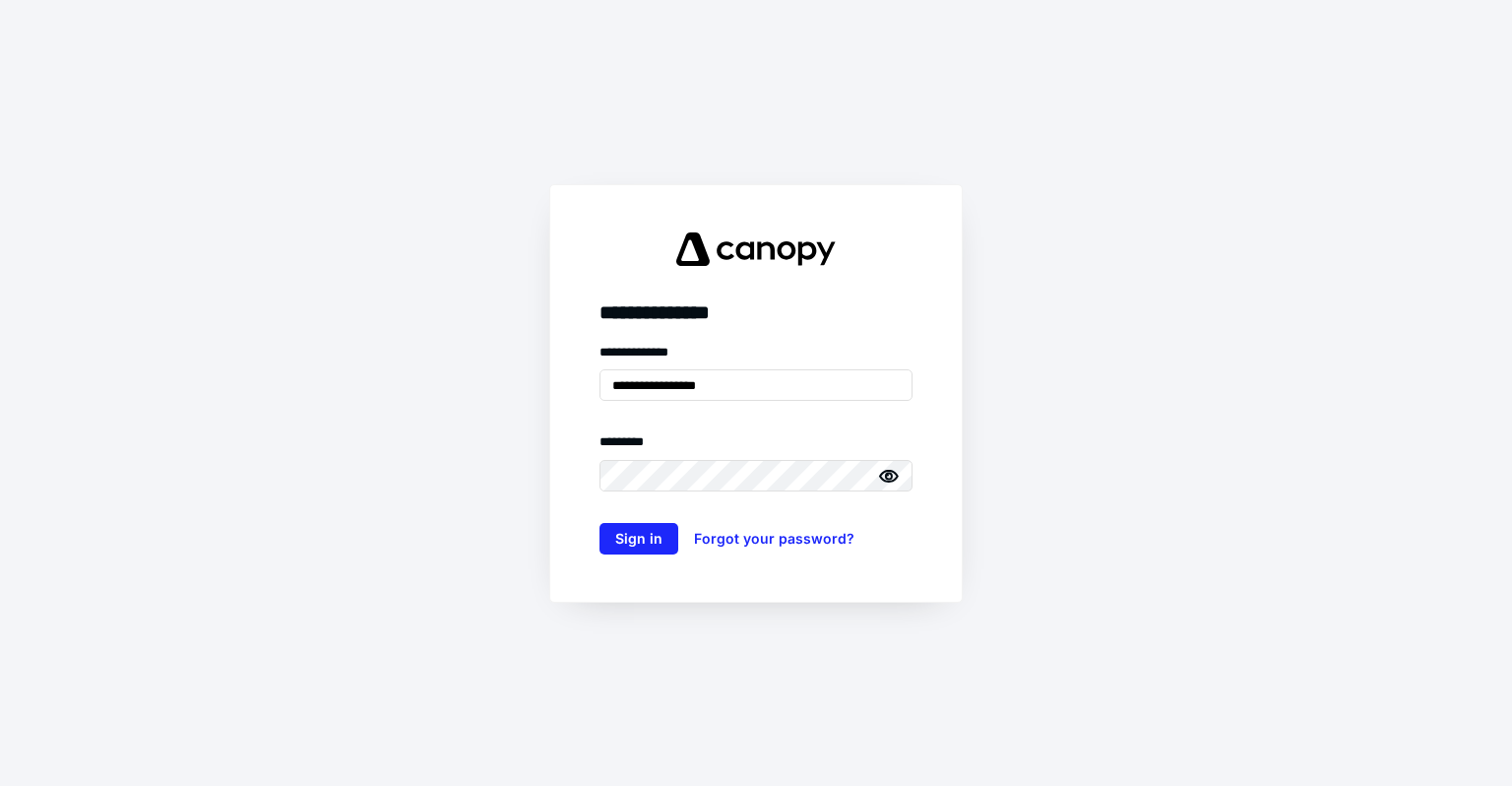 click 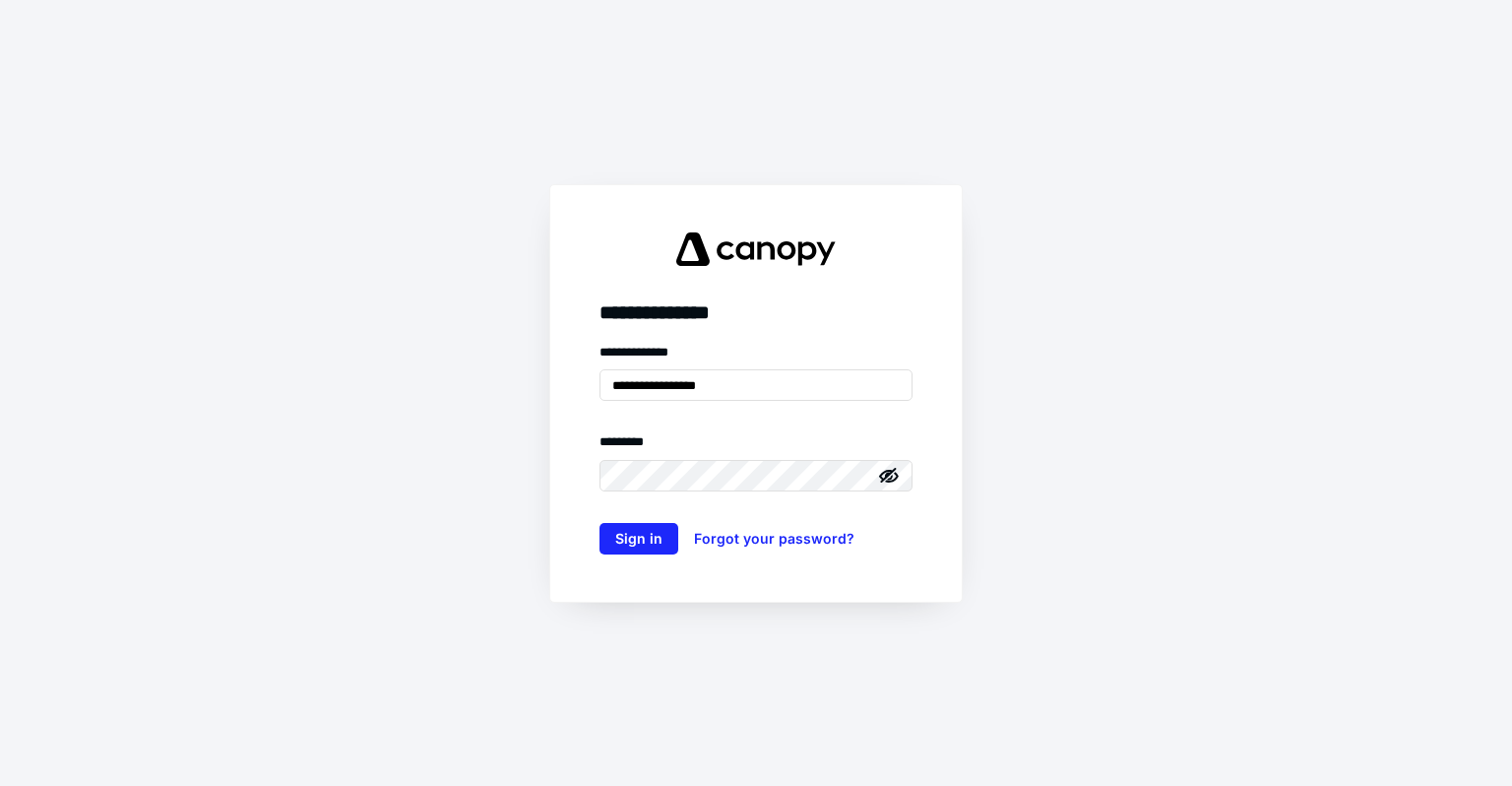 click 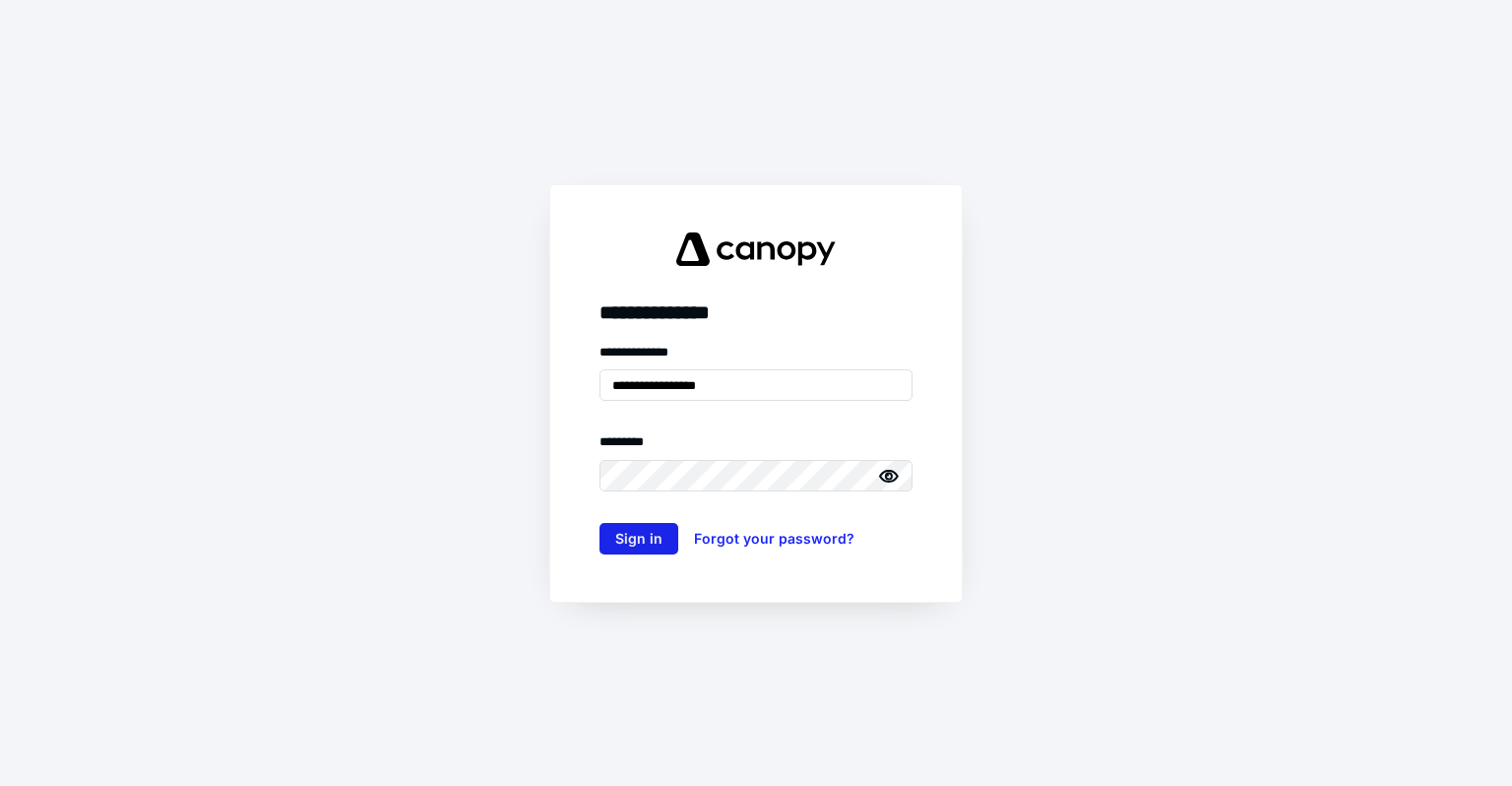 click on "Sign in" at bounding box center (639, 539) 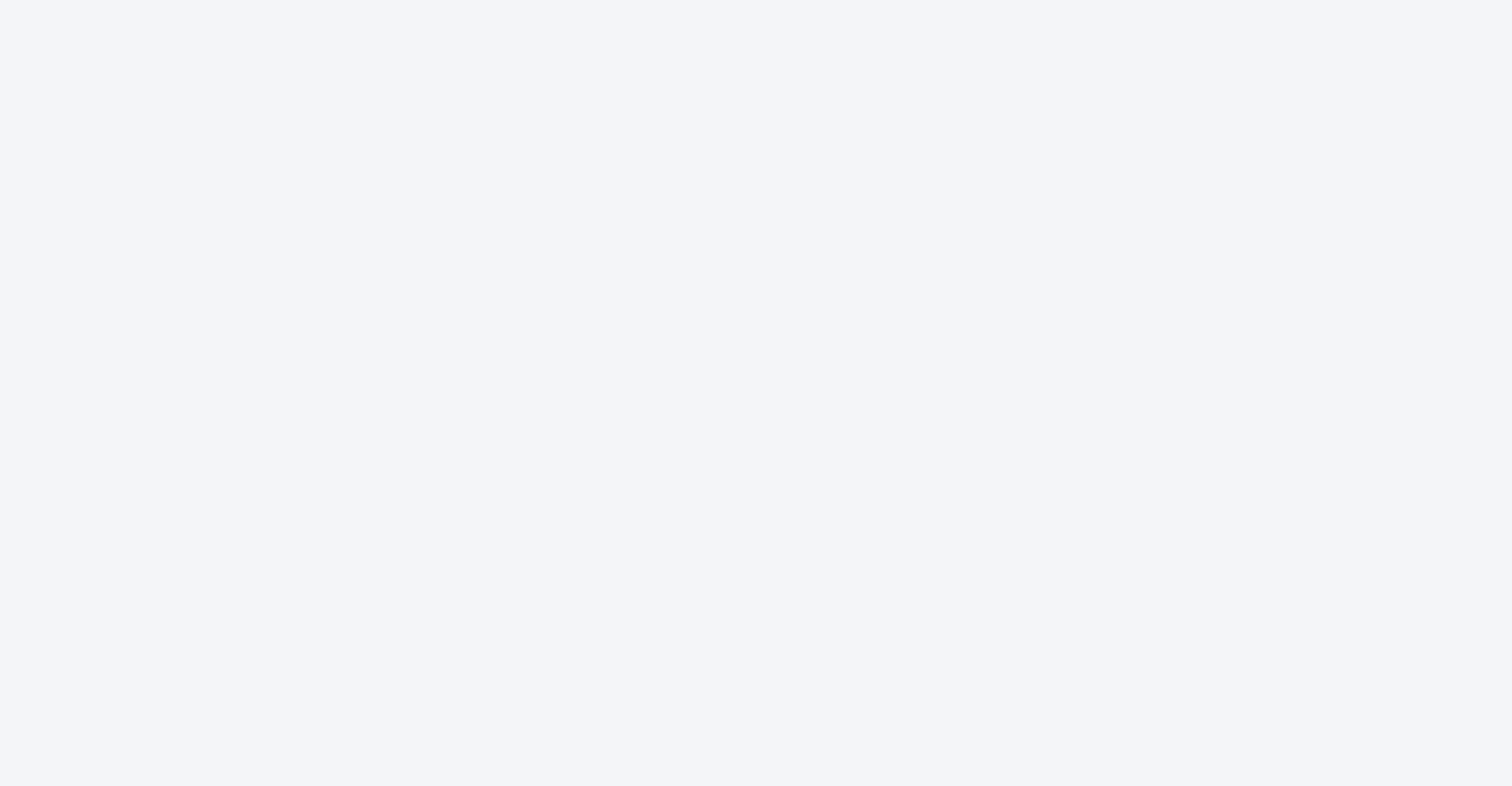 click at bounding box center [756, 393] 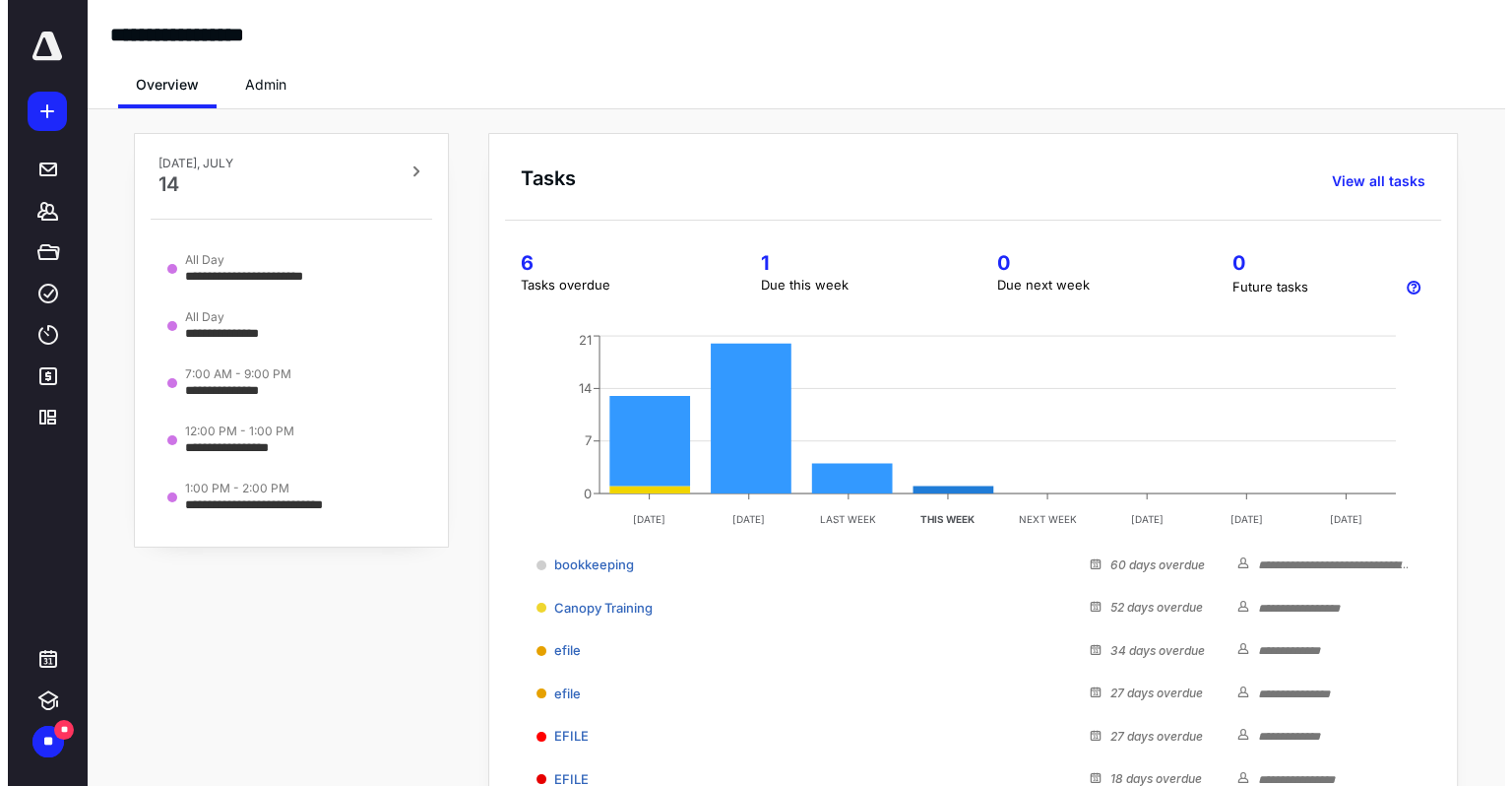 scroll, scrollTop: 0, scrollLeft: 0, axis: both 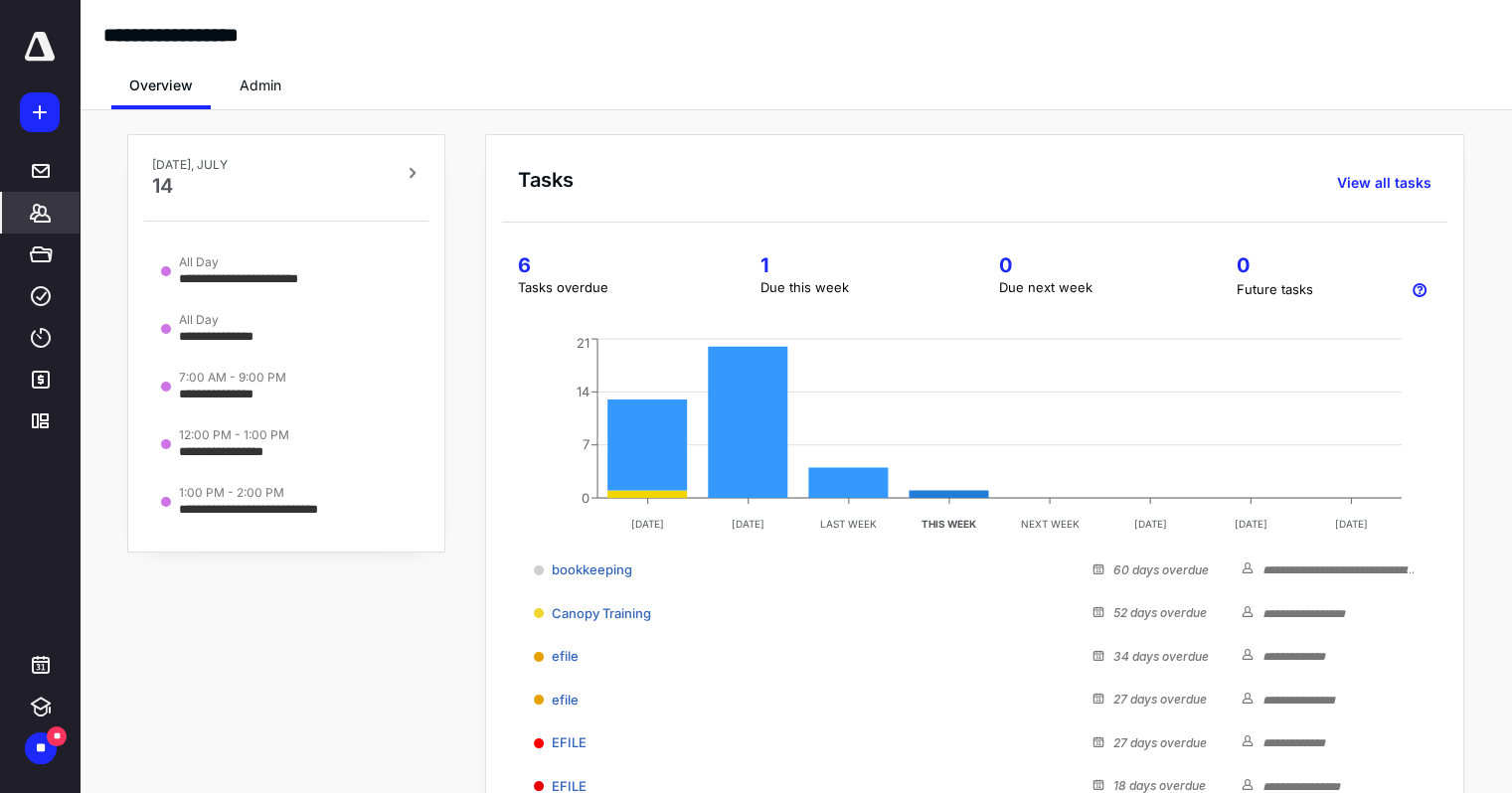 click on "*******" at bounding box center [41, 213] 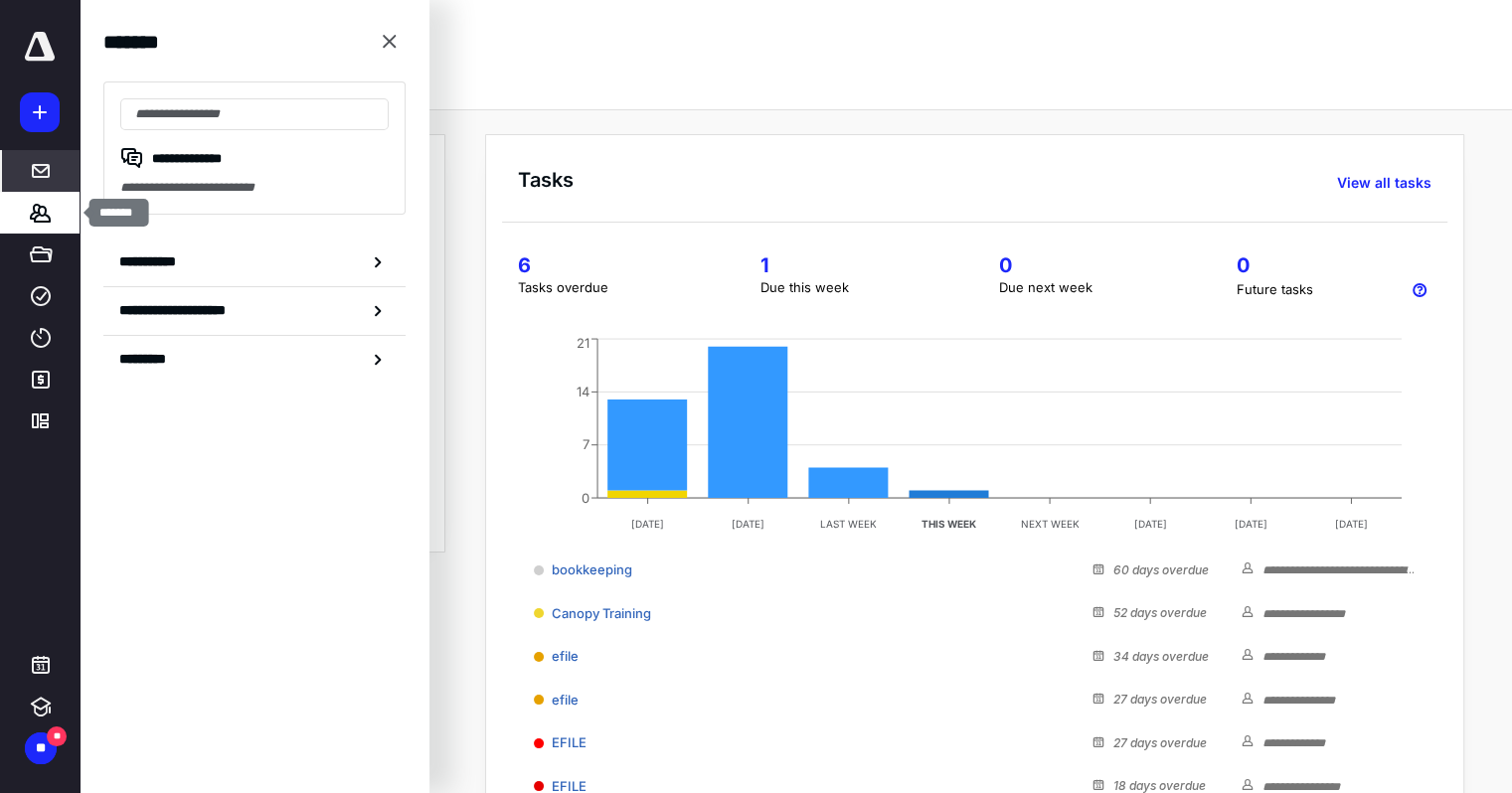 click 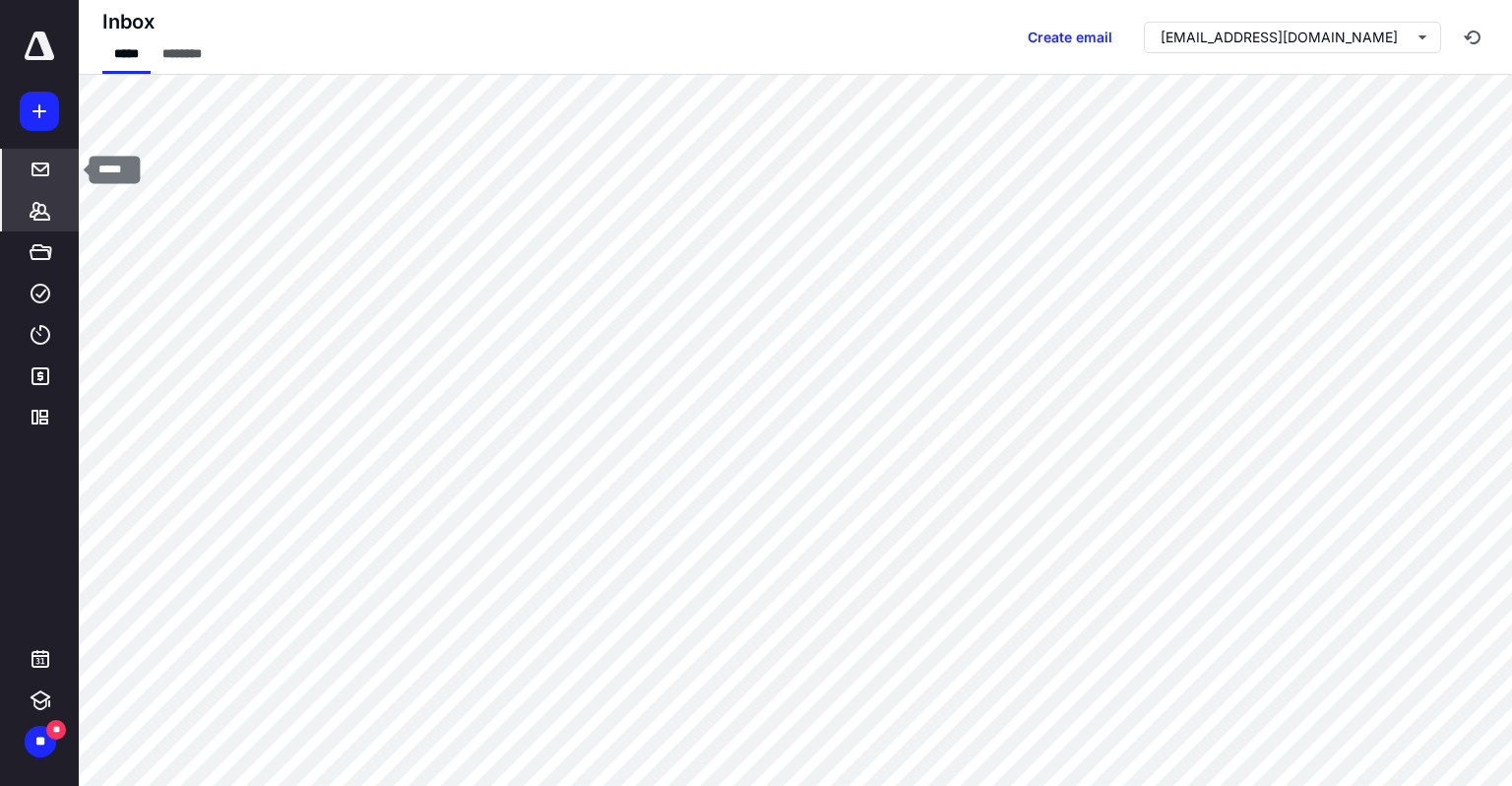 click on "*******" at bounding box center [40, 211] 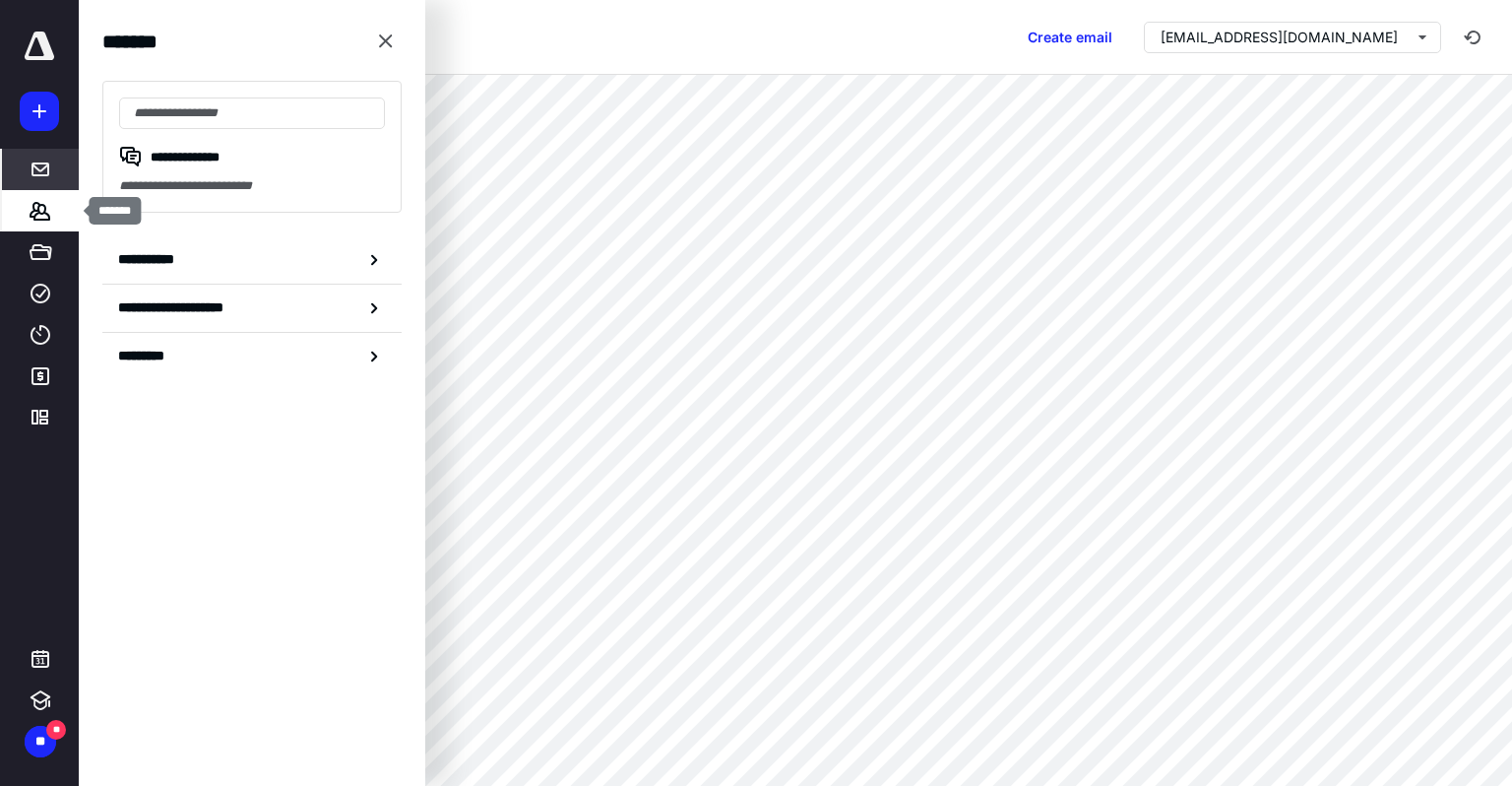 click on "*******" at bounding box center (40, 211) 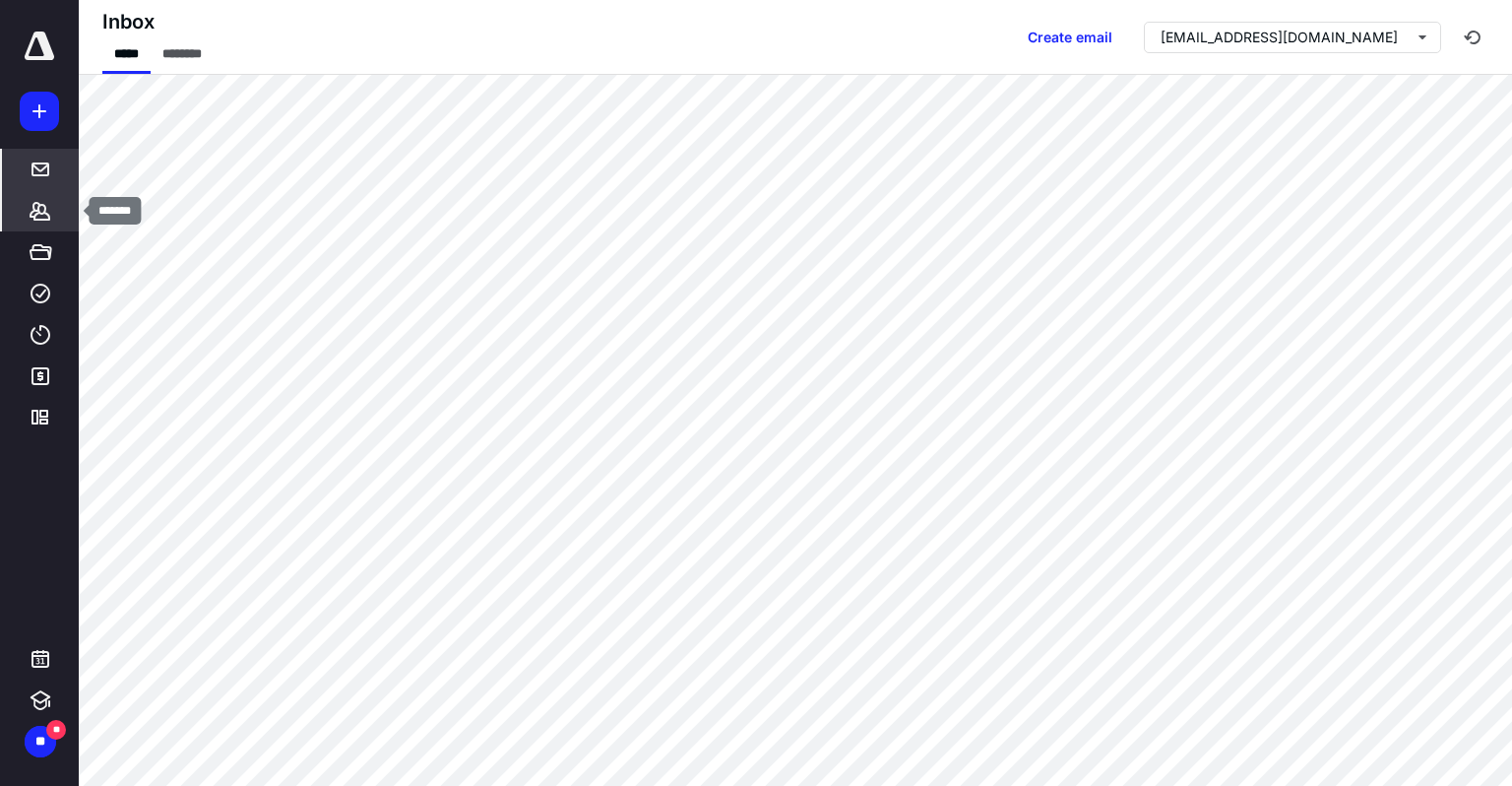 click on "*******" at bounding box center [40, 211] 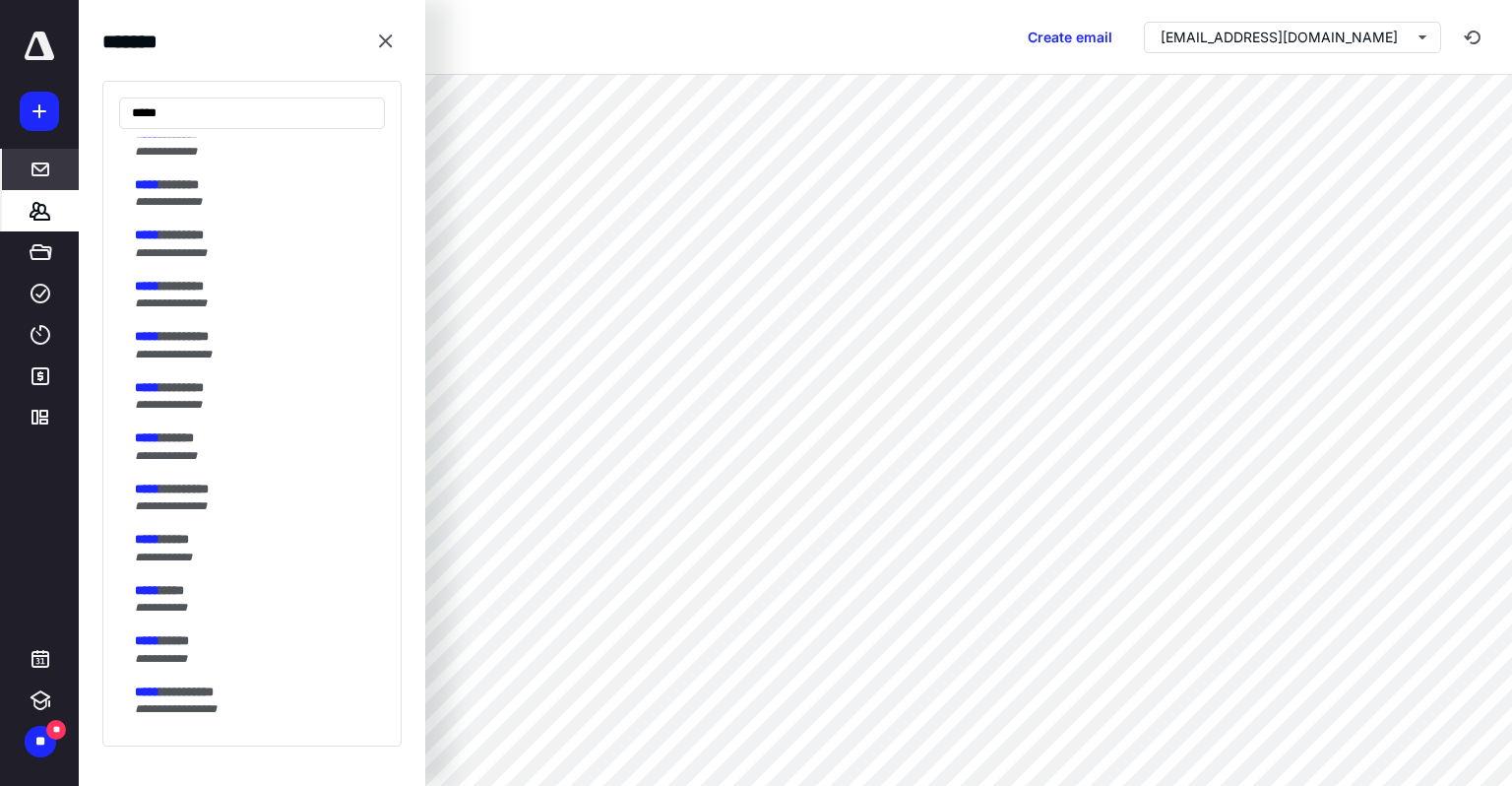 type on "*****" 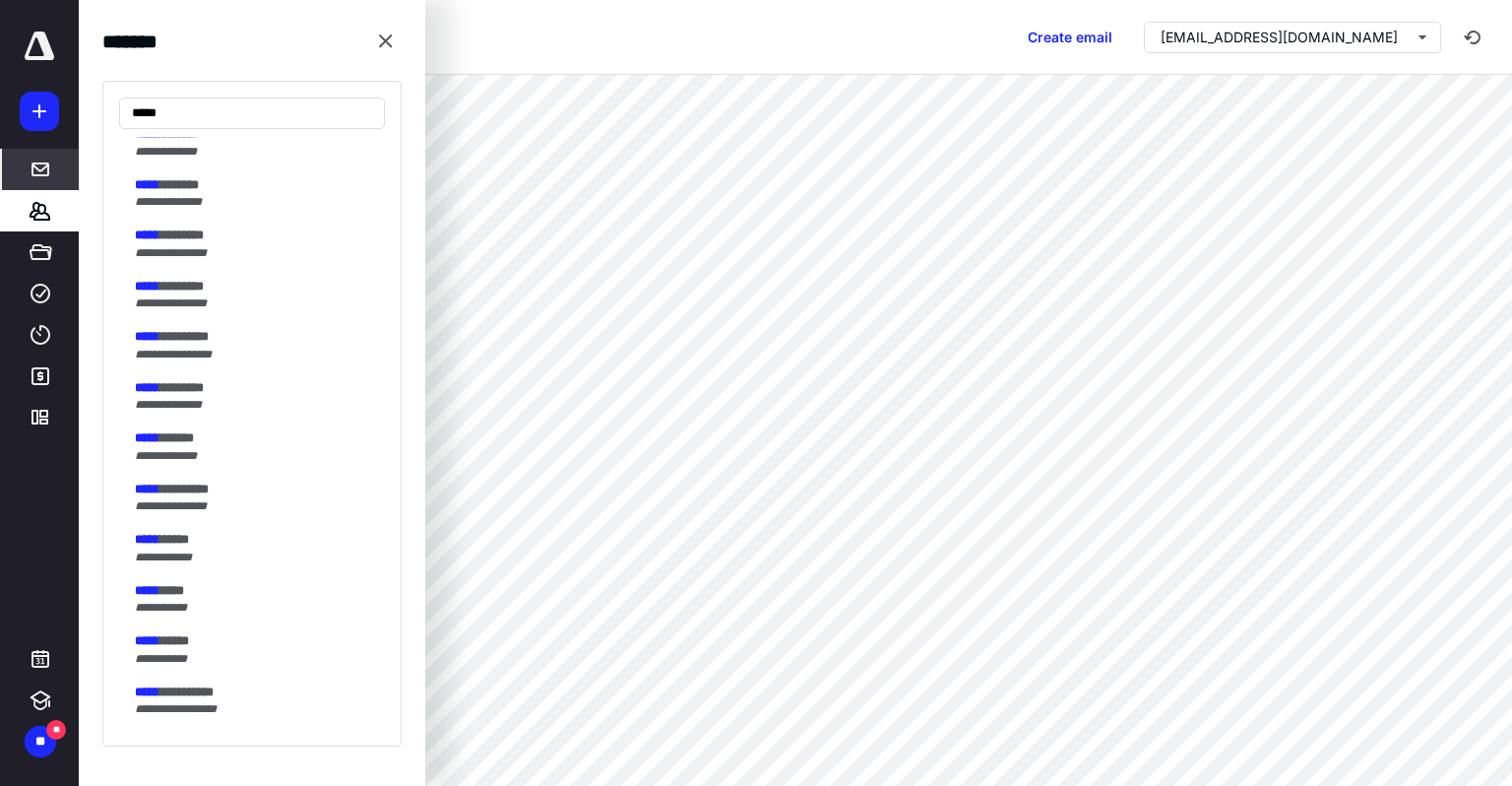 click on "**********" at bounding box center (252, 414) 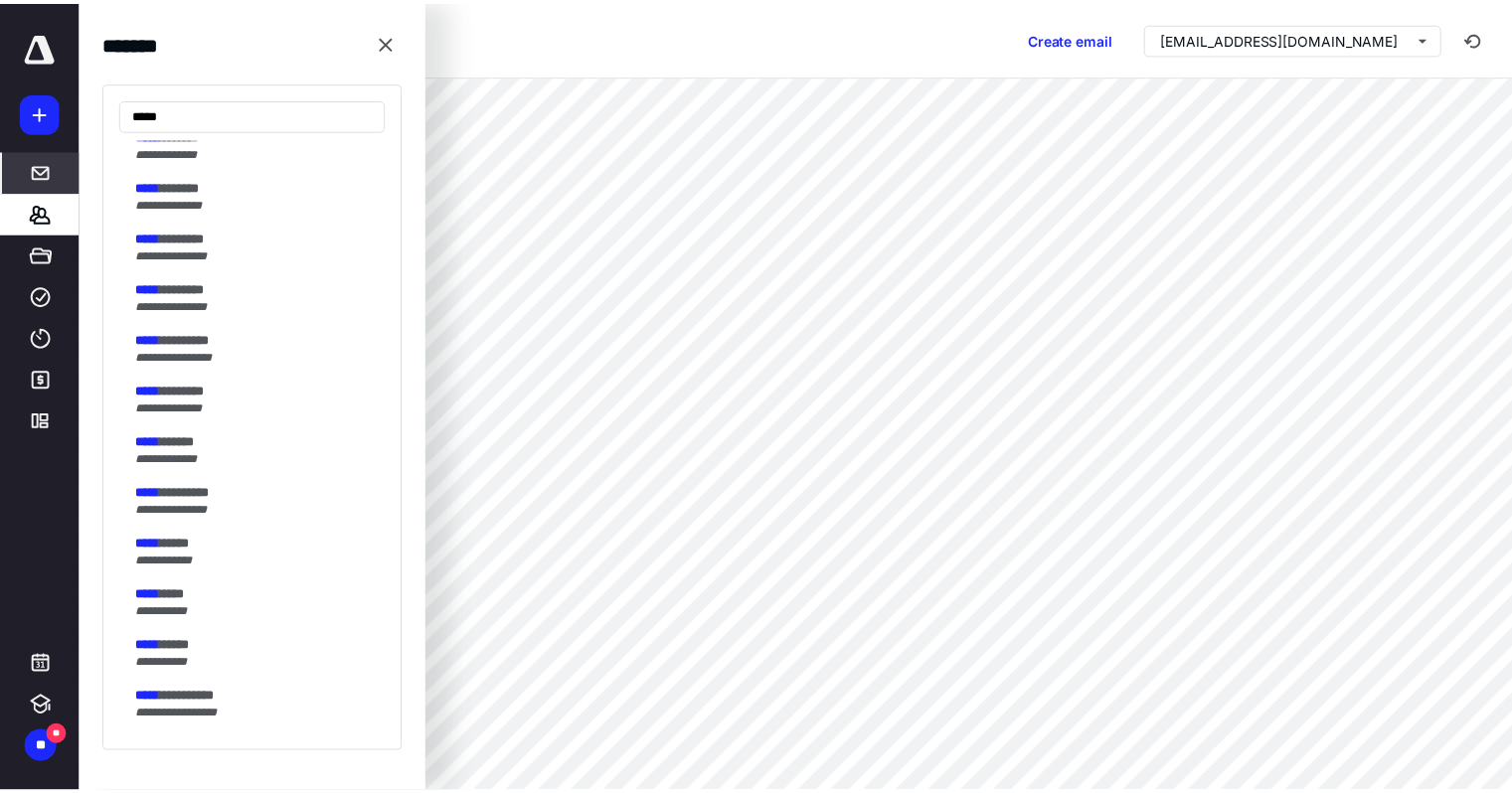 scroll, scrollTop: 692, scrollLeft: 0, axis: vertical 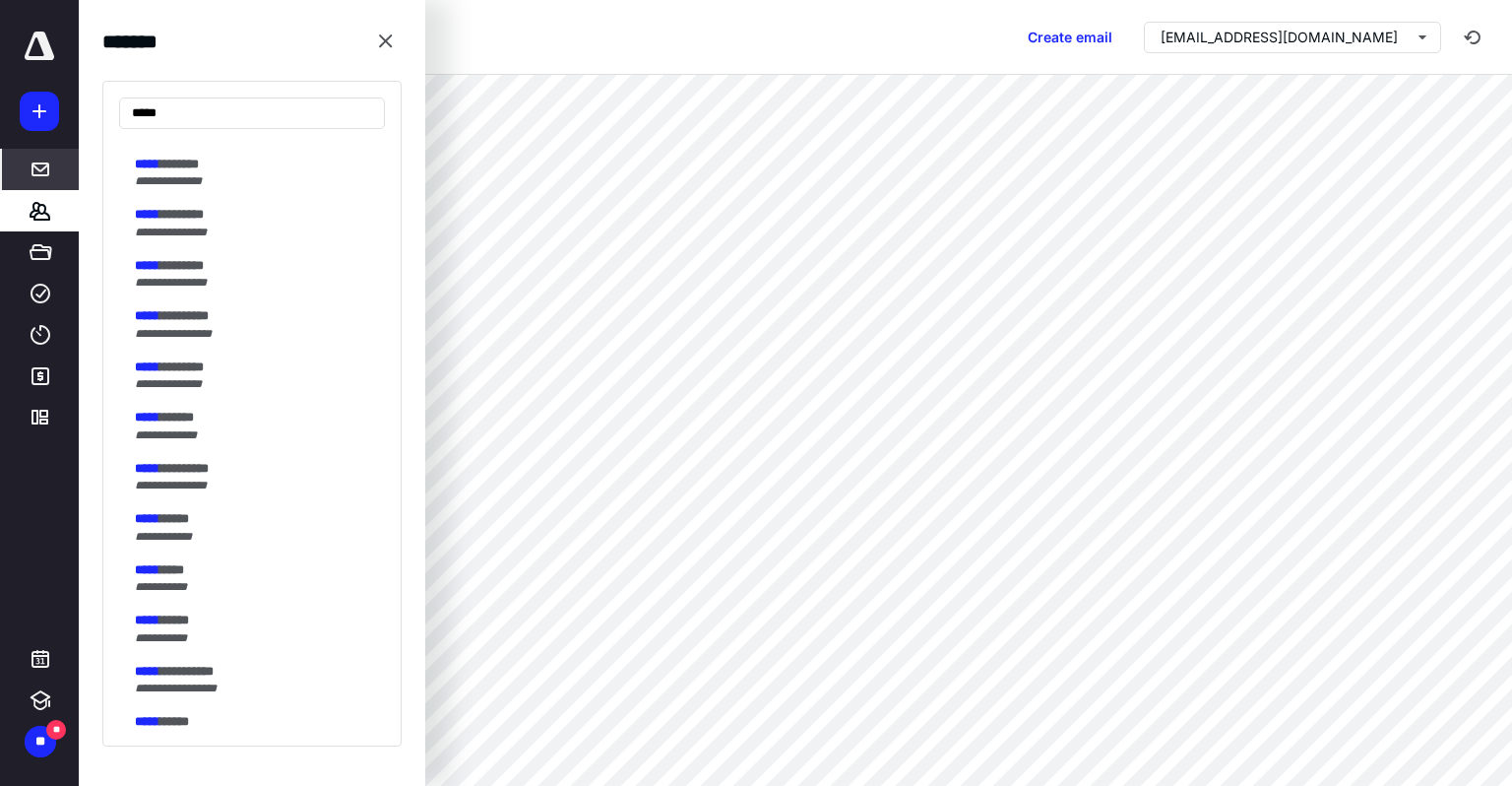 click on "**********" at bounding box center [160, 638] 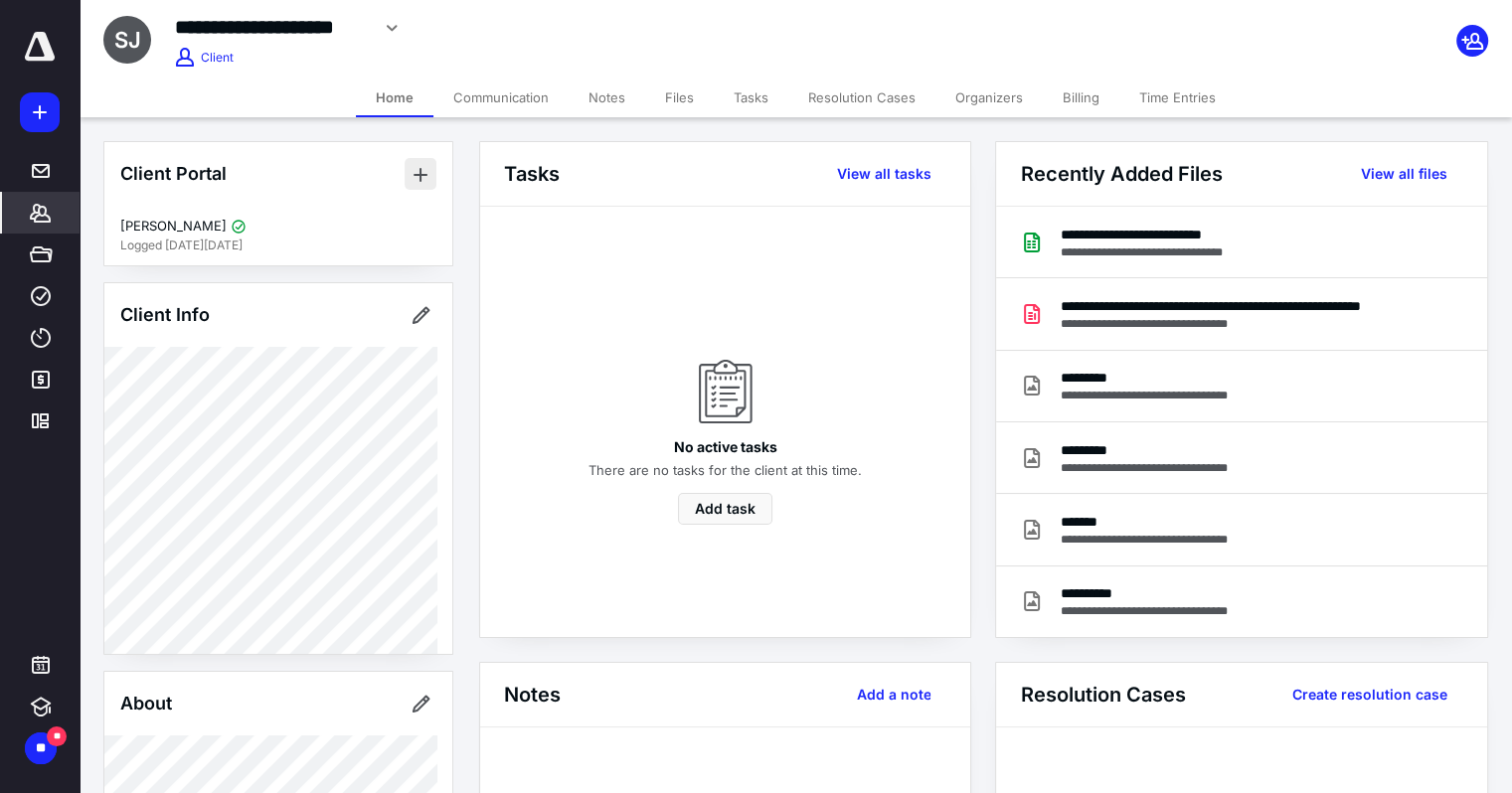 click at bounding box center (420, 174) 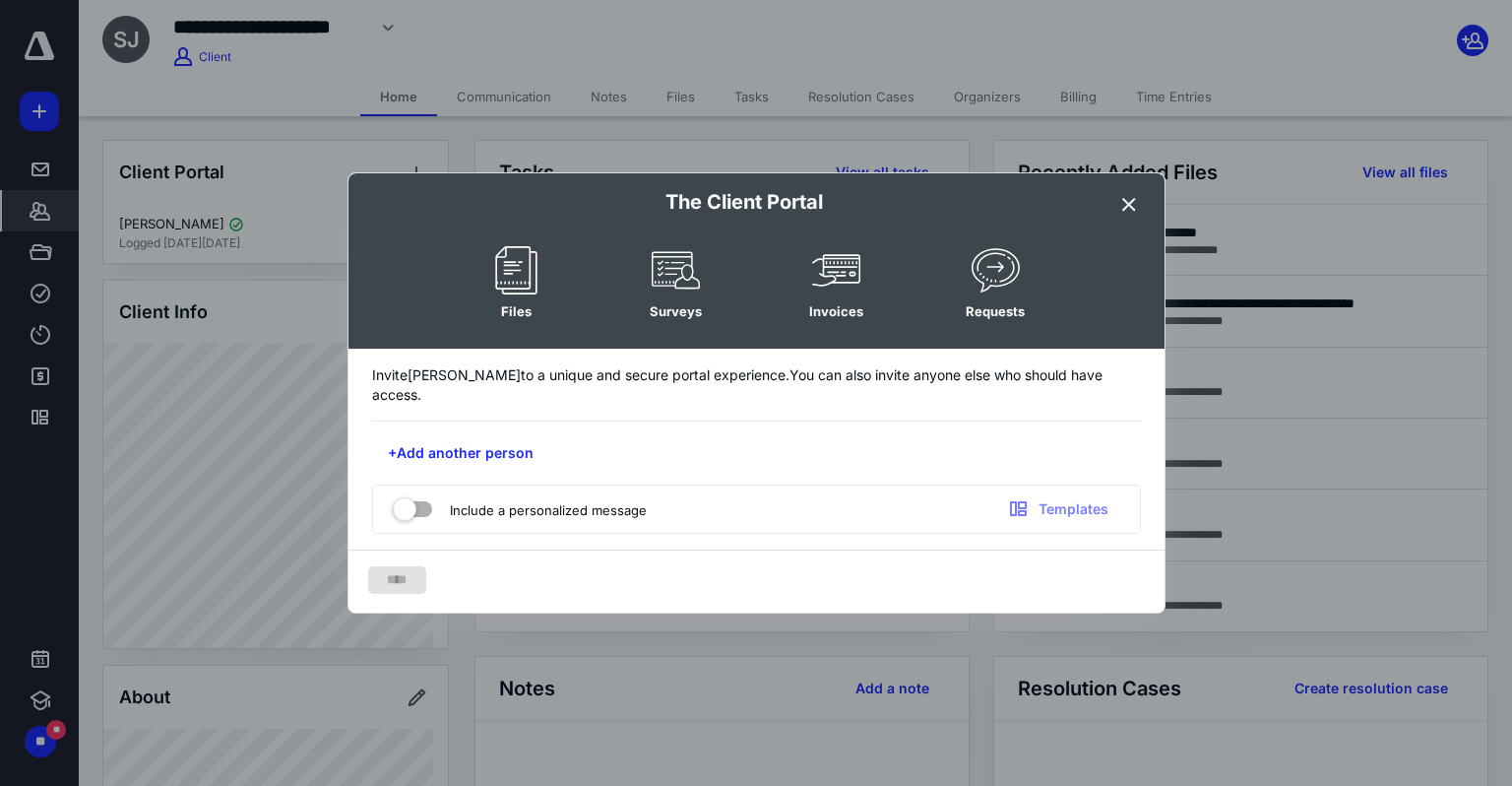 click at bounding box center (1129, 205) 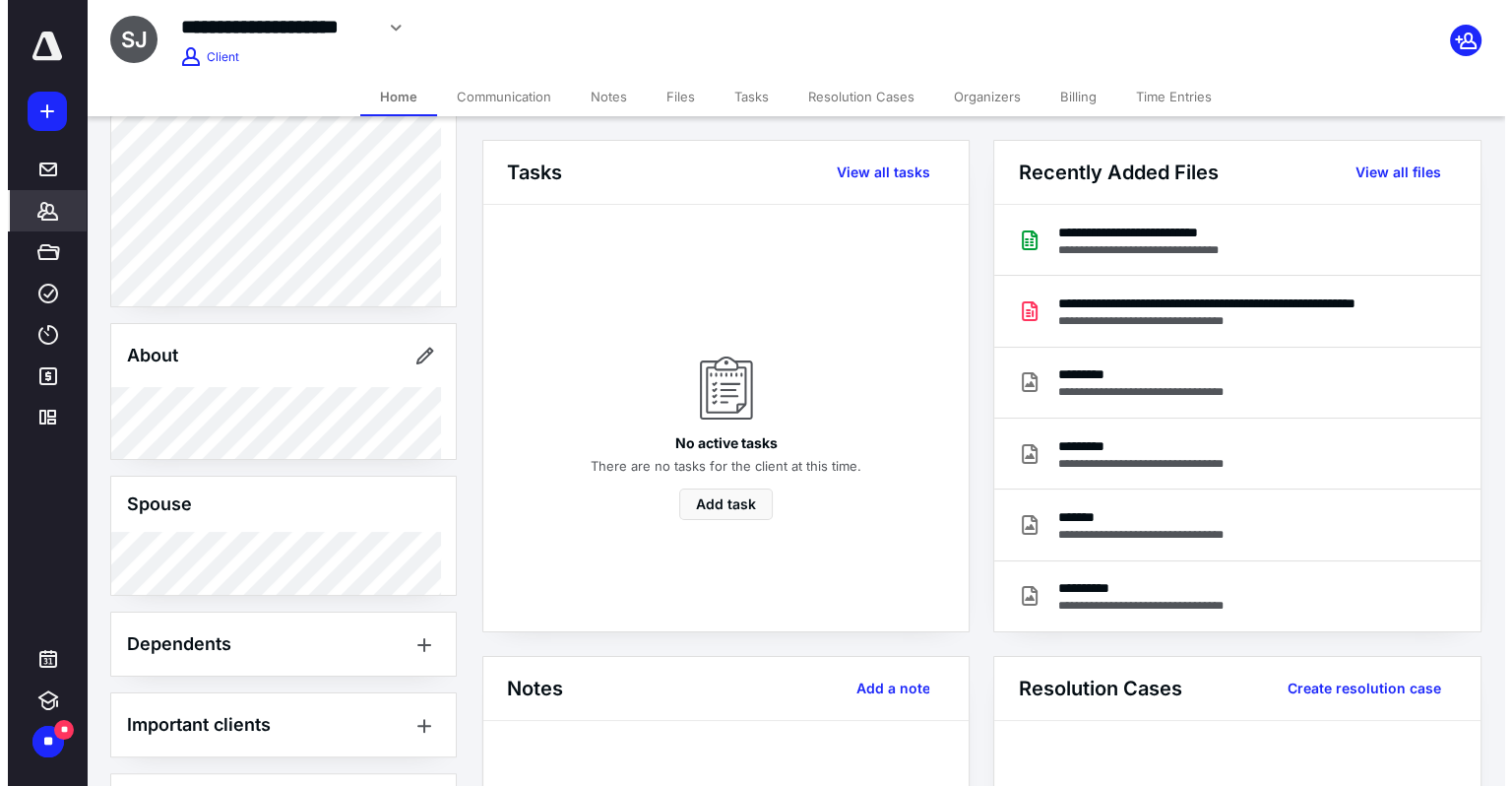 scroll, scrollTop: 386, scrollLeft: 0, axis: vertical 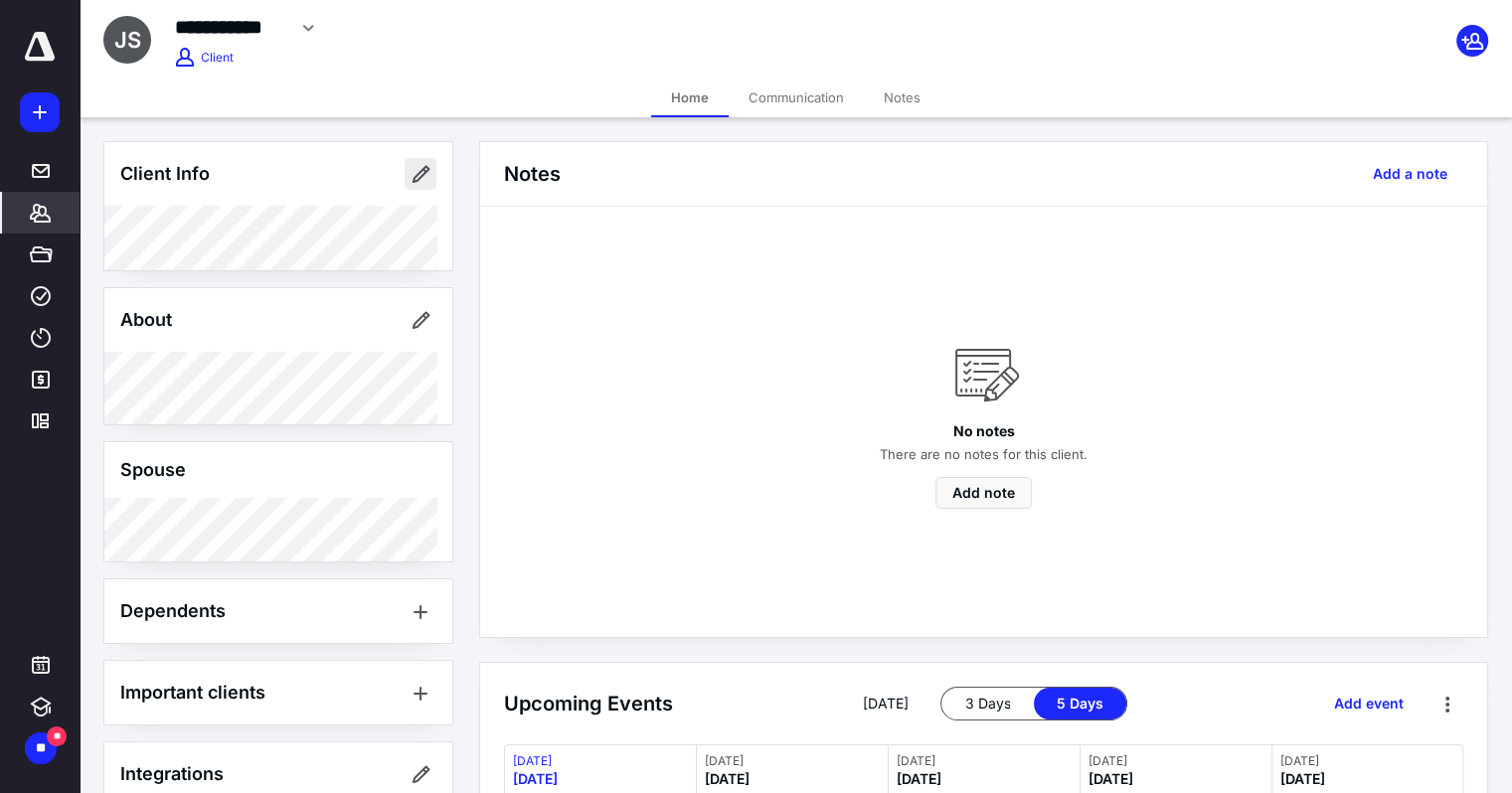 click at bounding box center [420, 174] 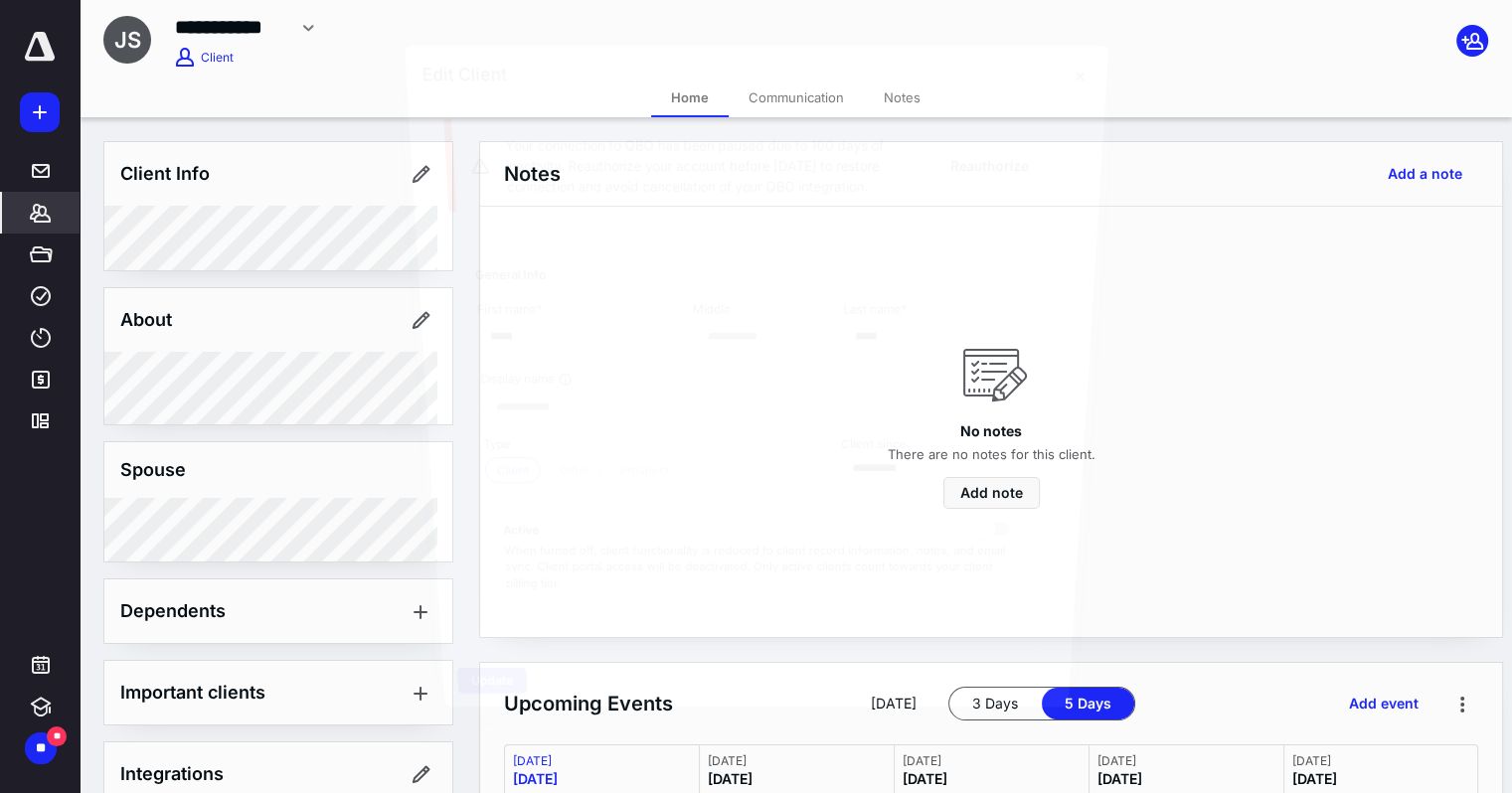 click at bounding box center (756, 396) 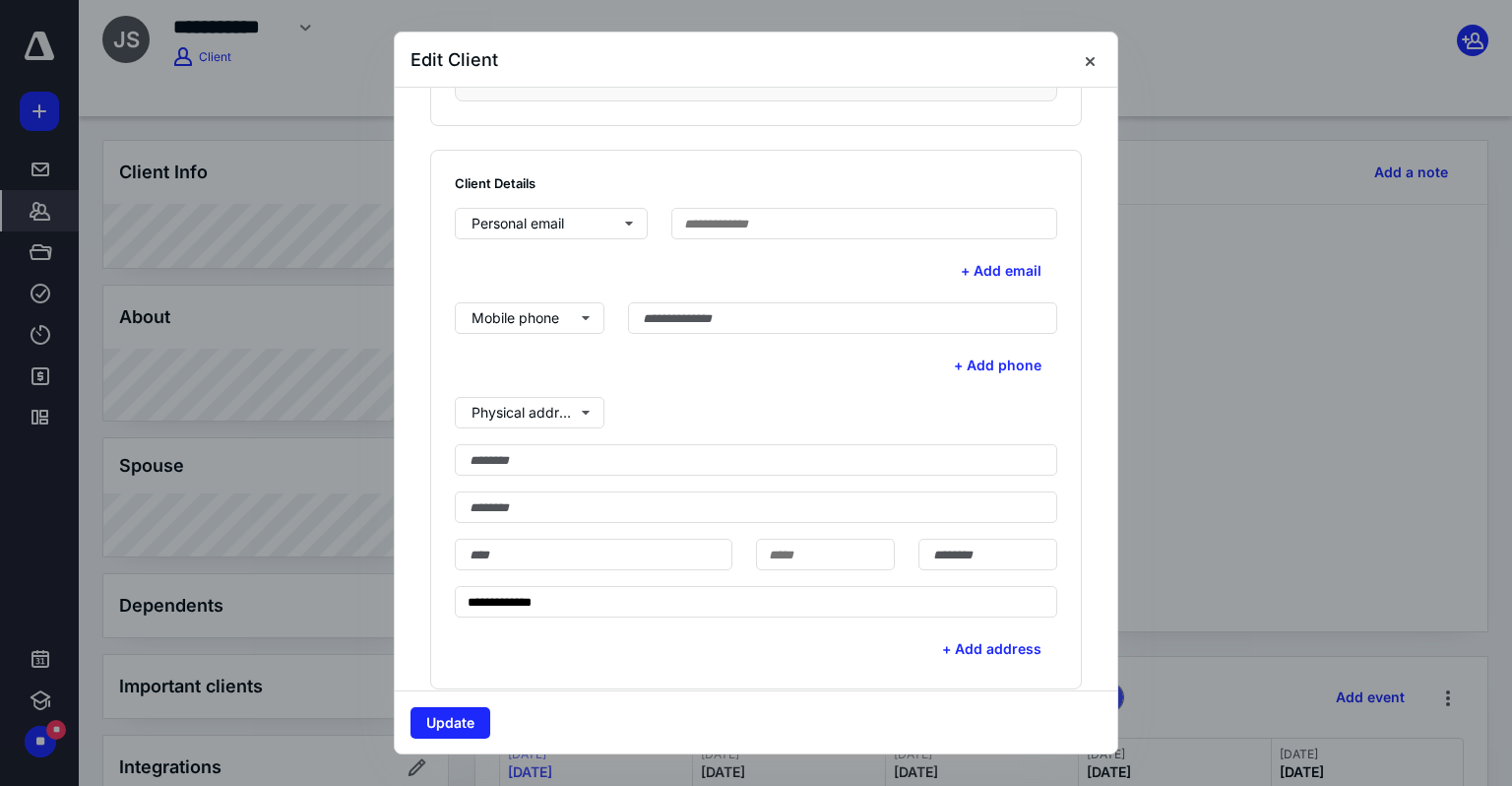 scroll, scrollTop: 532, scrollLeft: 0, axis: vertical 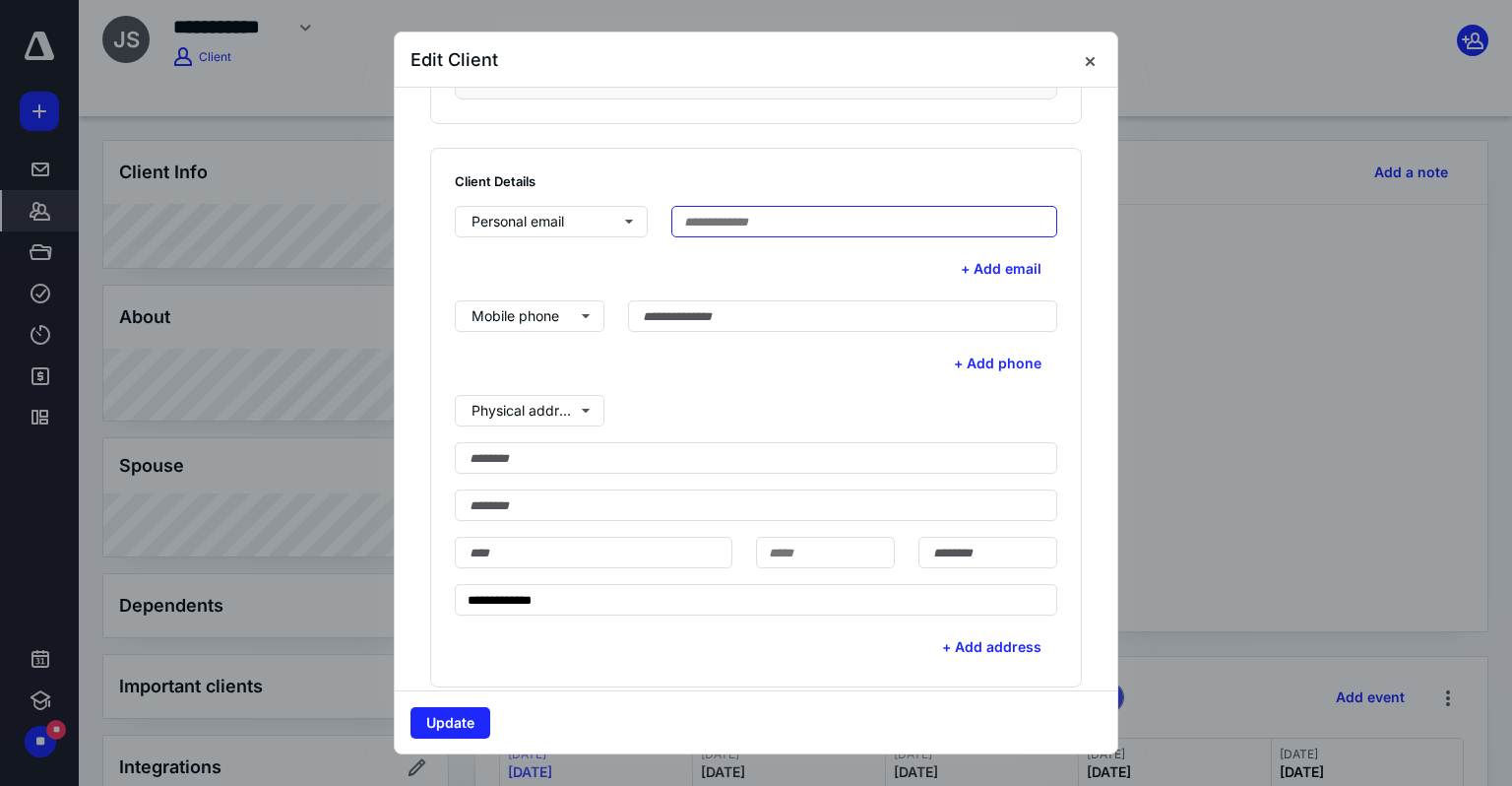 click at bounding box center [864, 222] 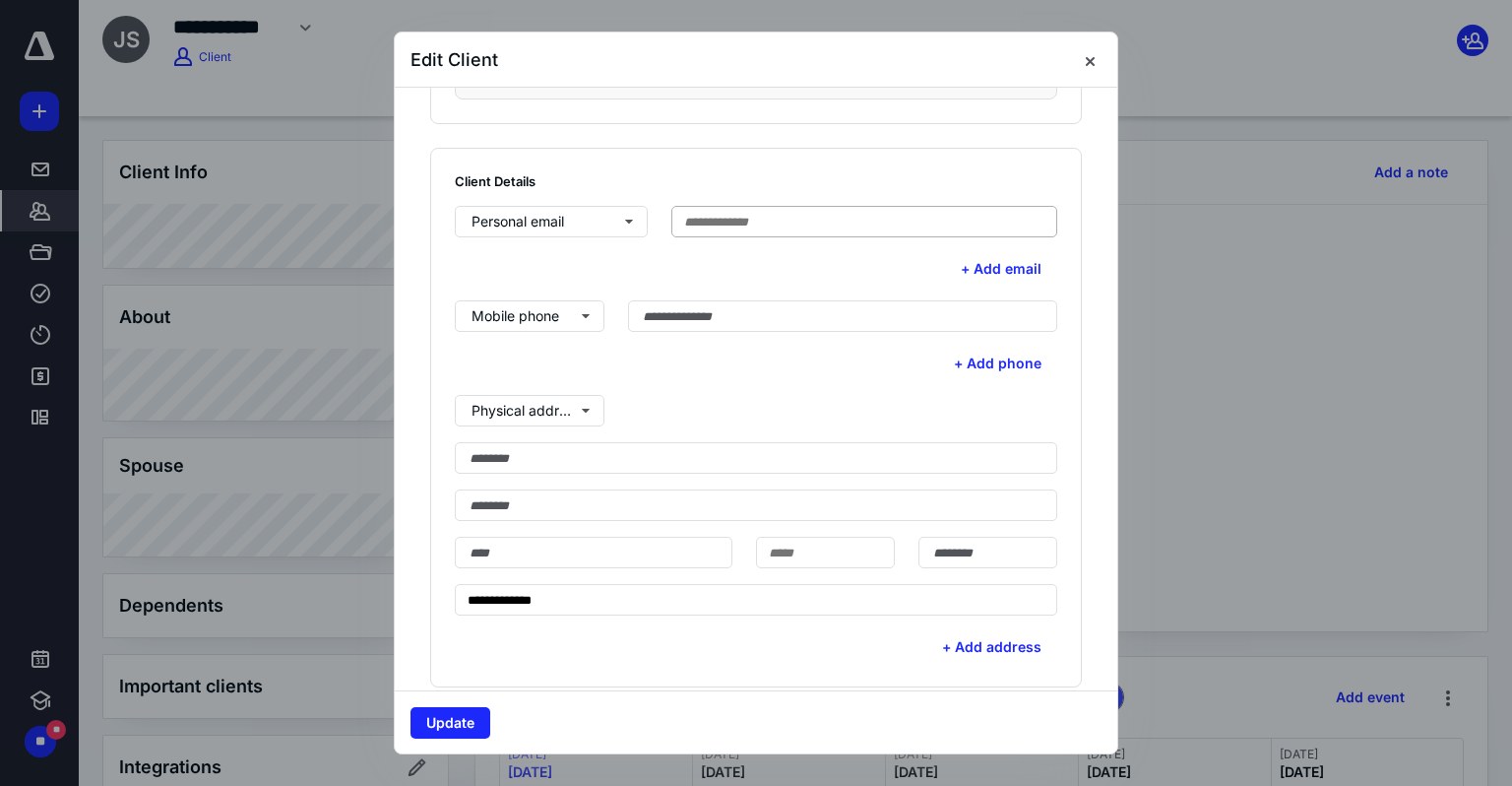 click on "**********" at bounding box center (756, 655) 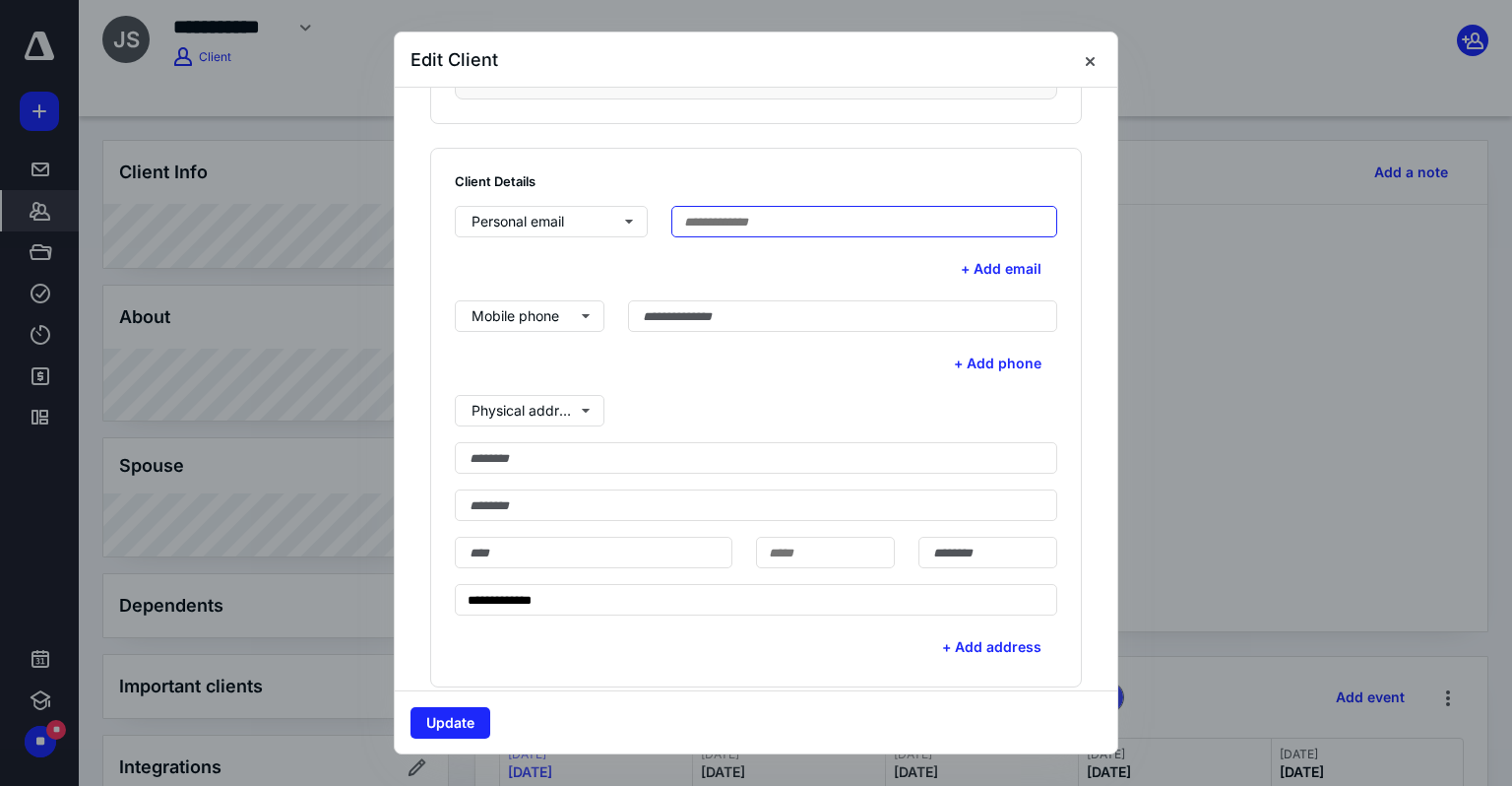 click at bounding box center (864, 222) 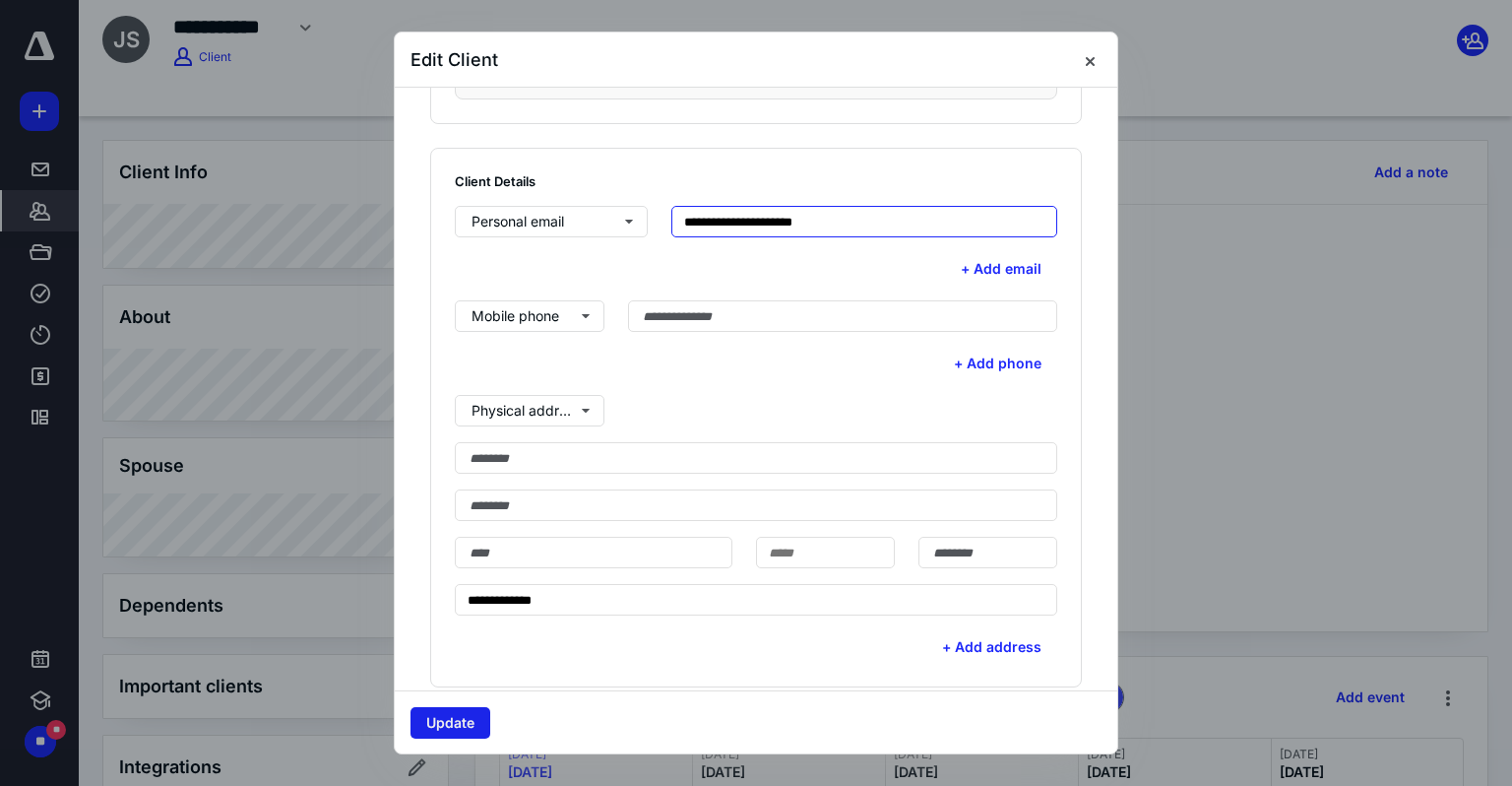 type on "**********" 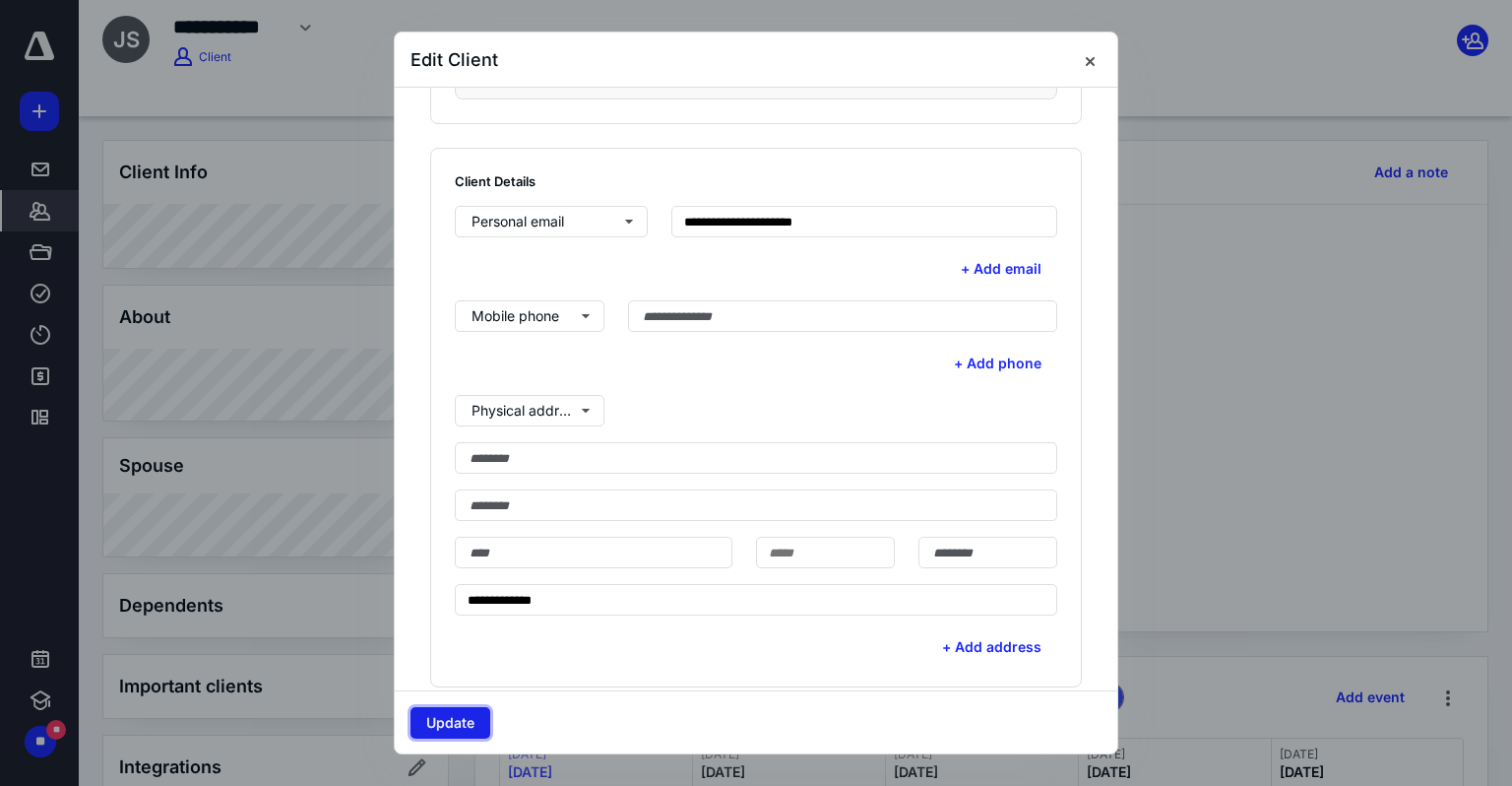 click on "Update" at bounding box center [450, 723] 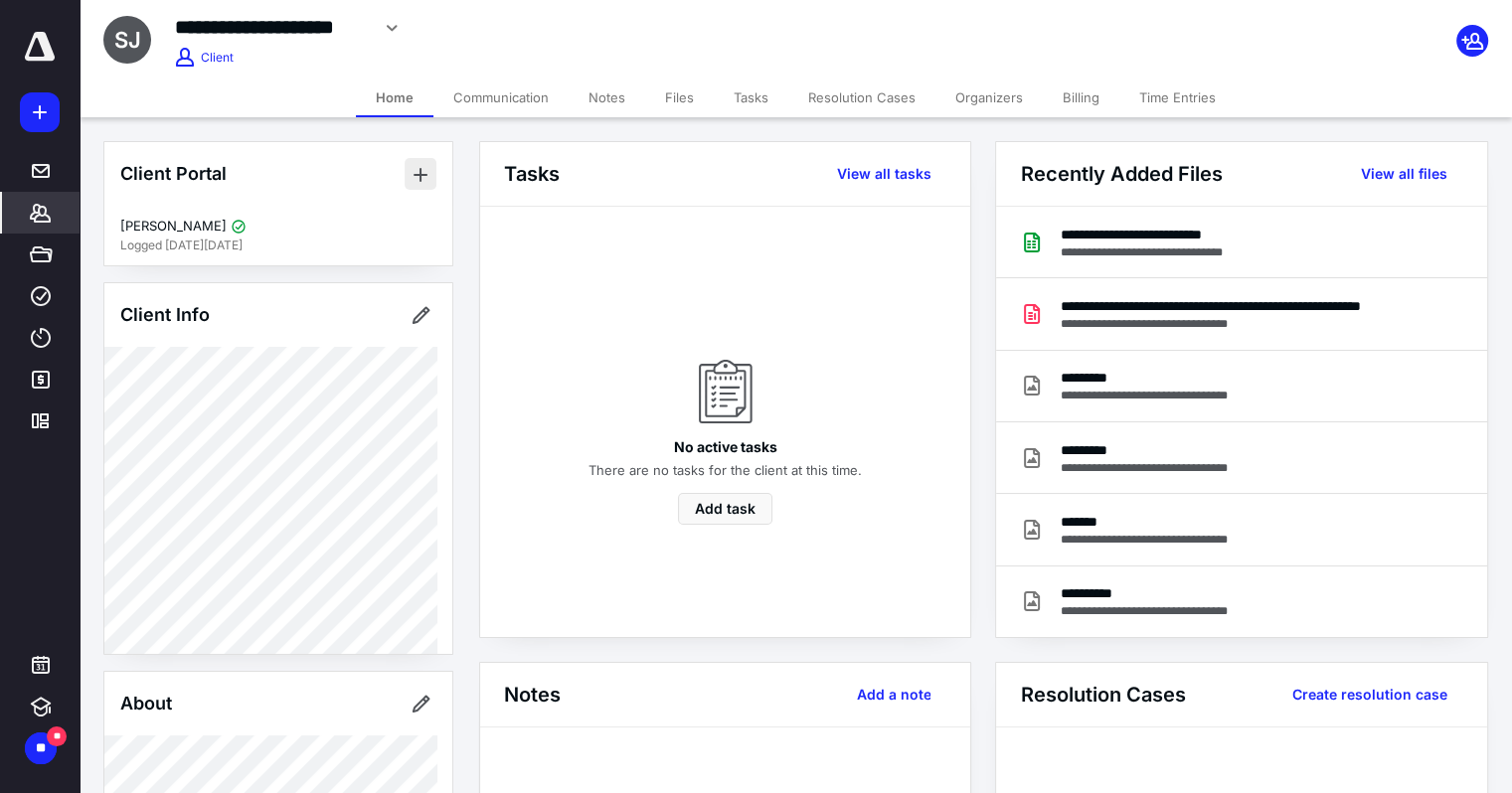 click at bounding box center (420, 174) 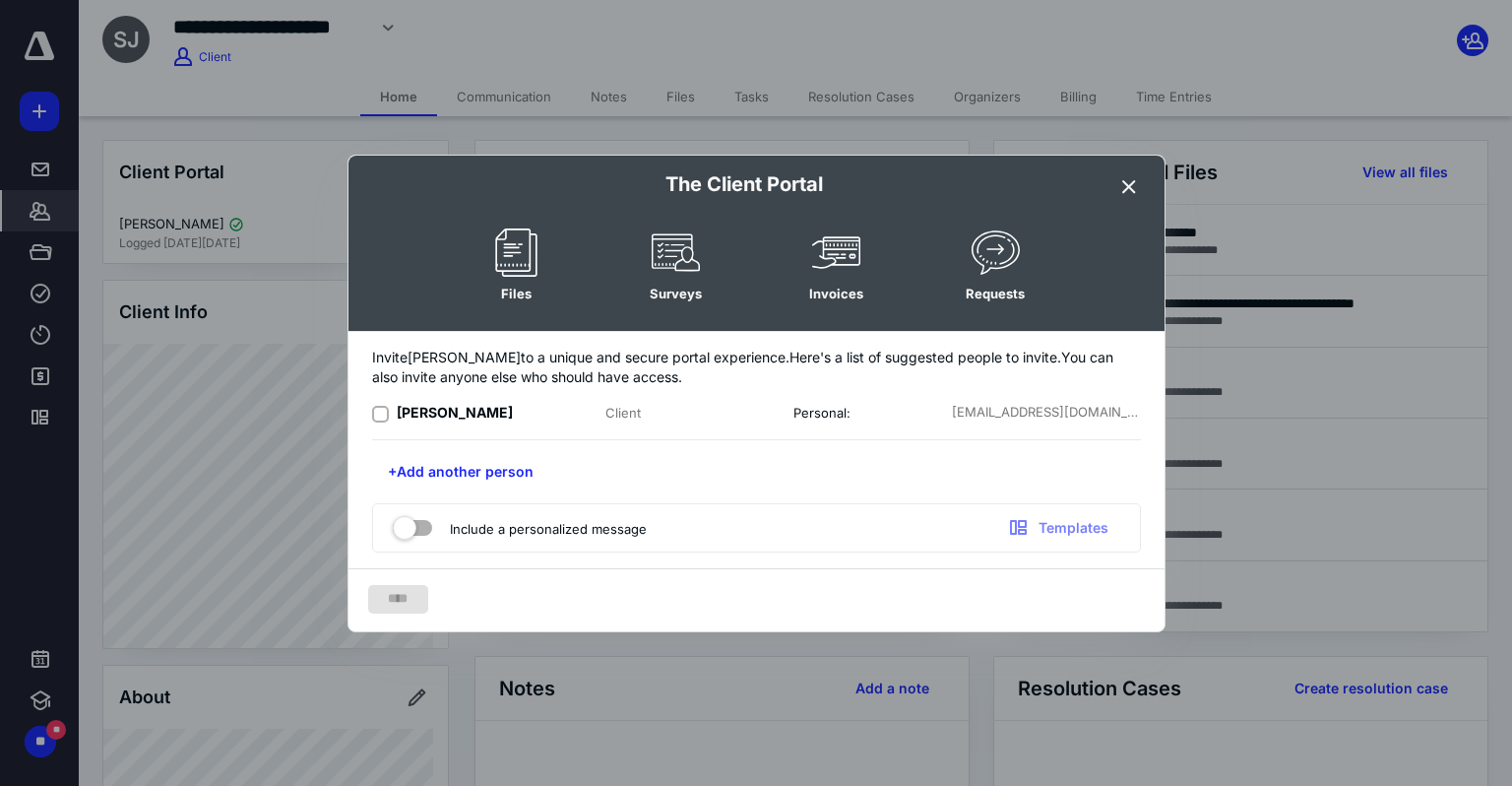 click at bounding box center (380, 414) 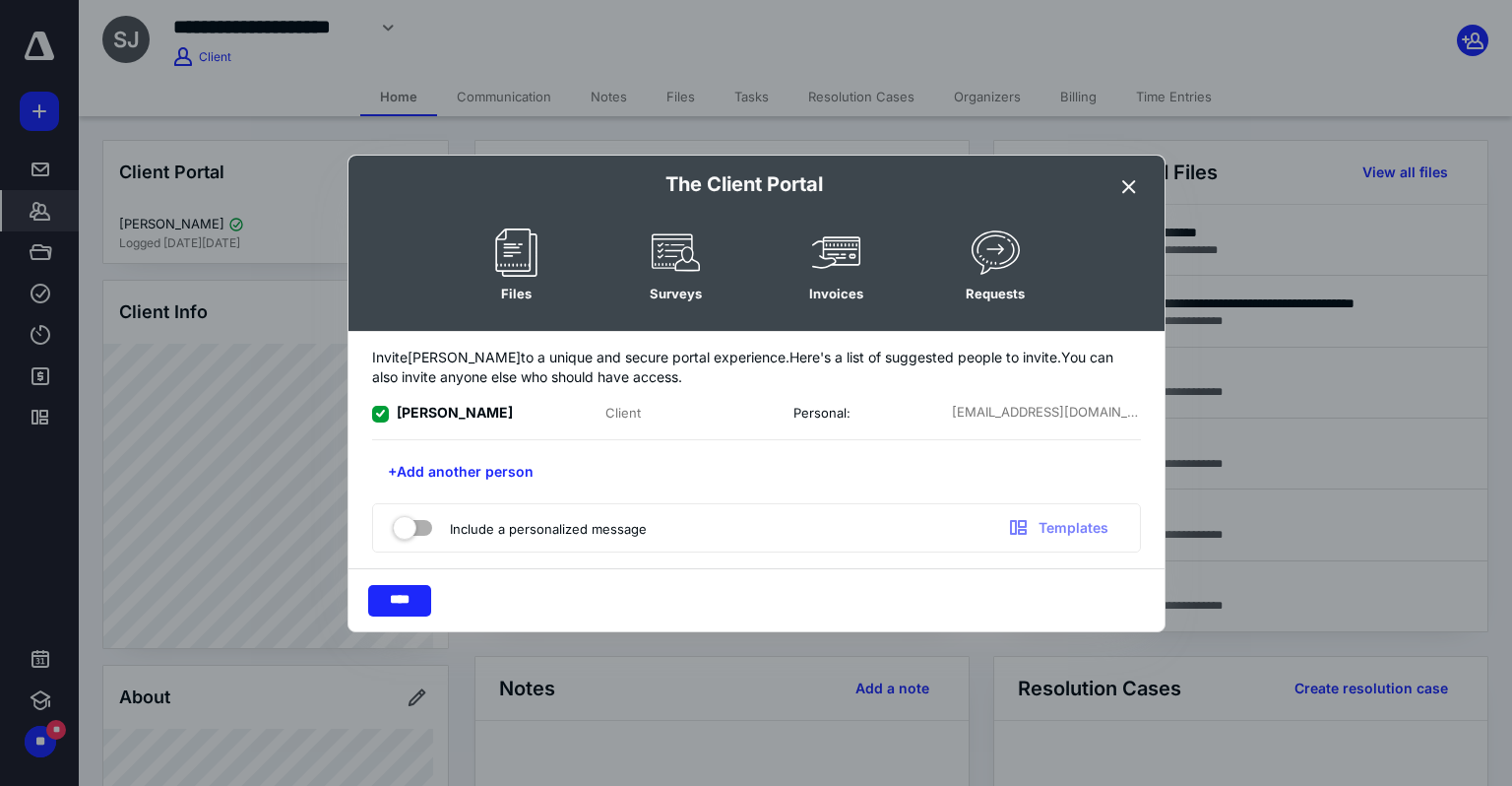click at bounding box center (412, 524) 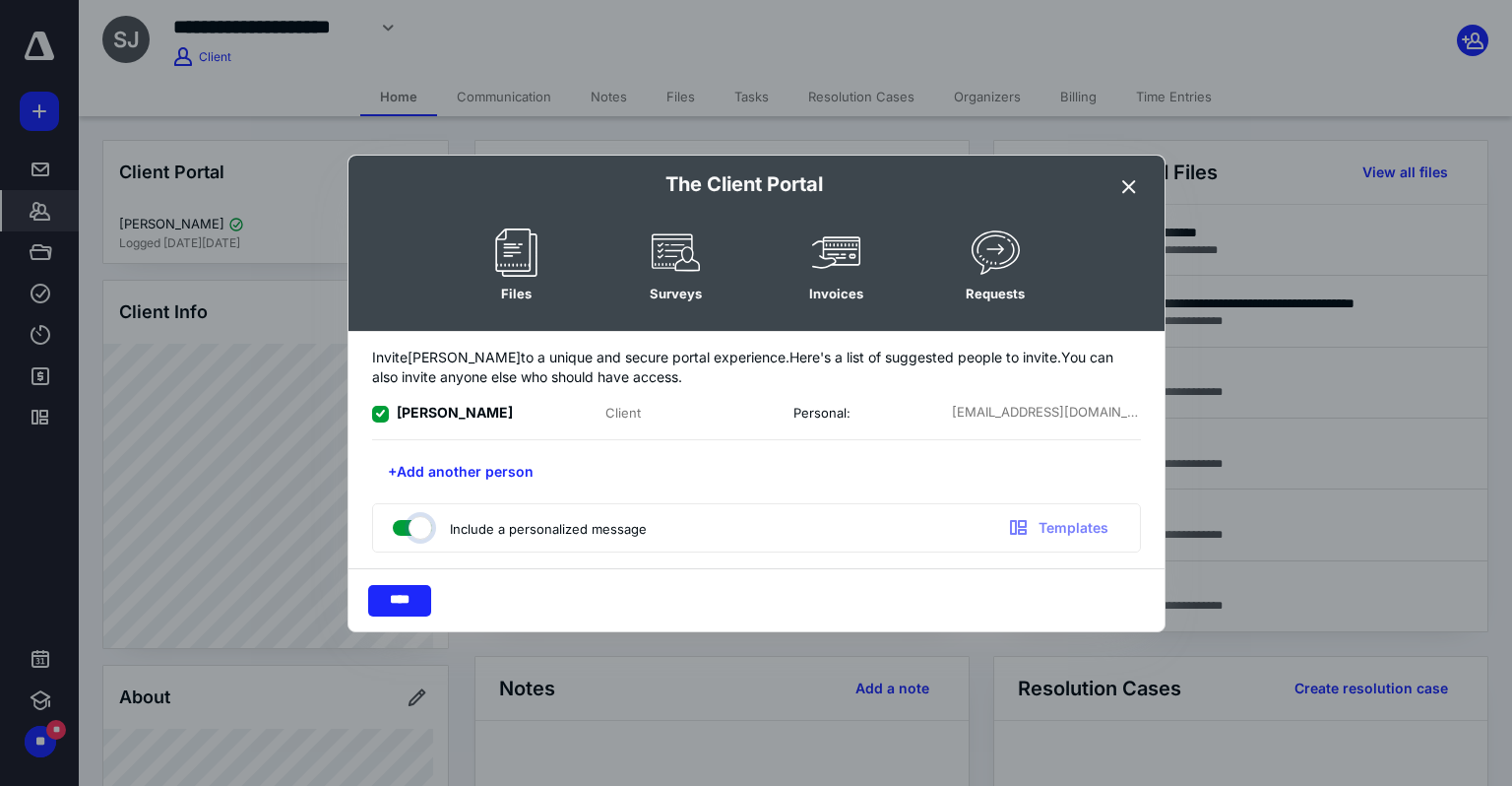 checkbox on "true" 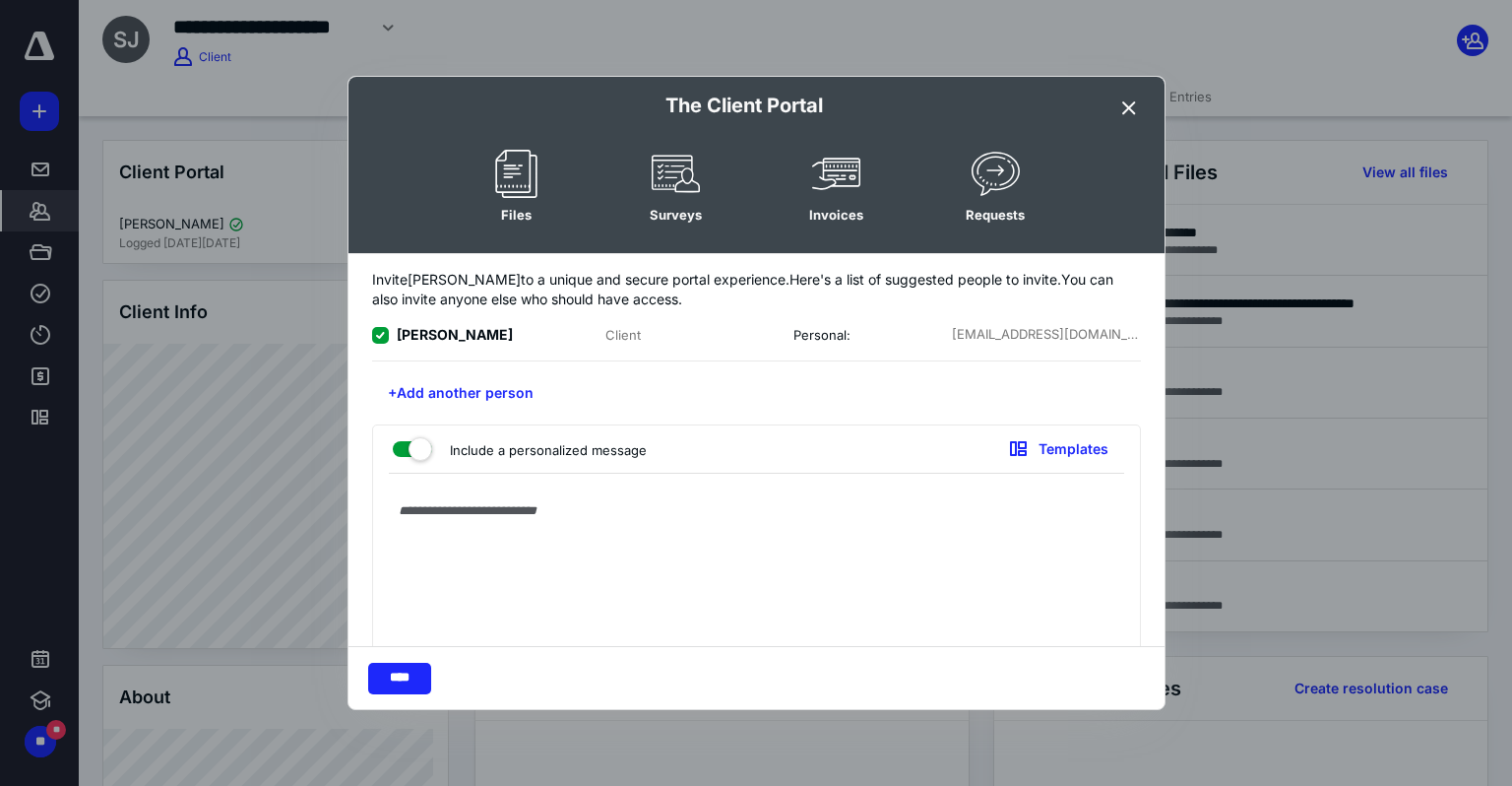 click at bounding box center [756, 580] 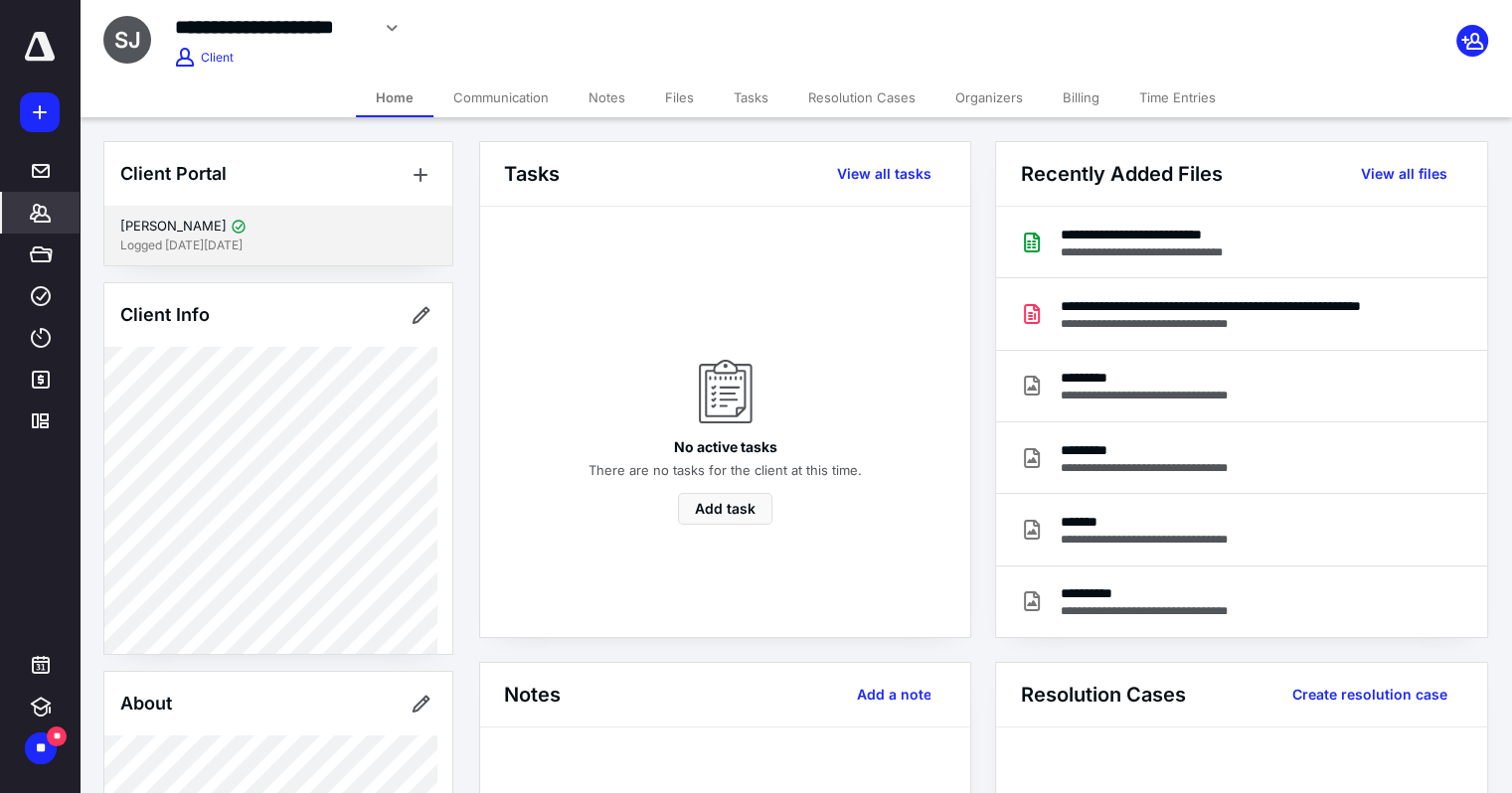 click on "Logged in 2 months ago" at bounding box center [278, 245] 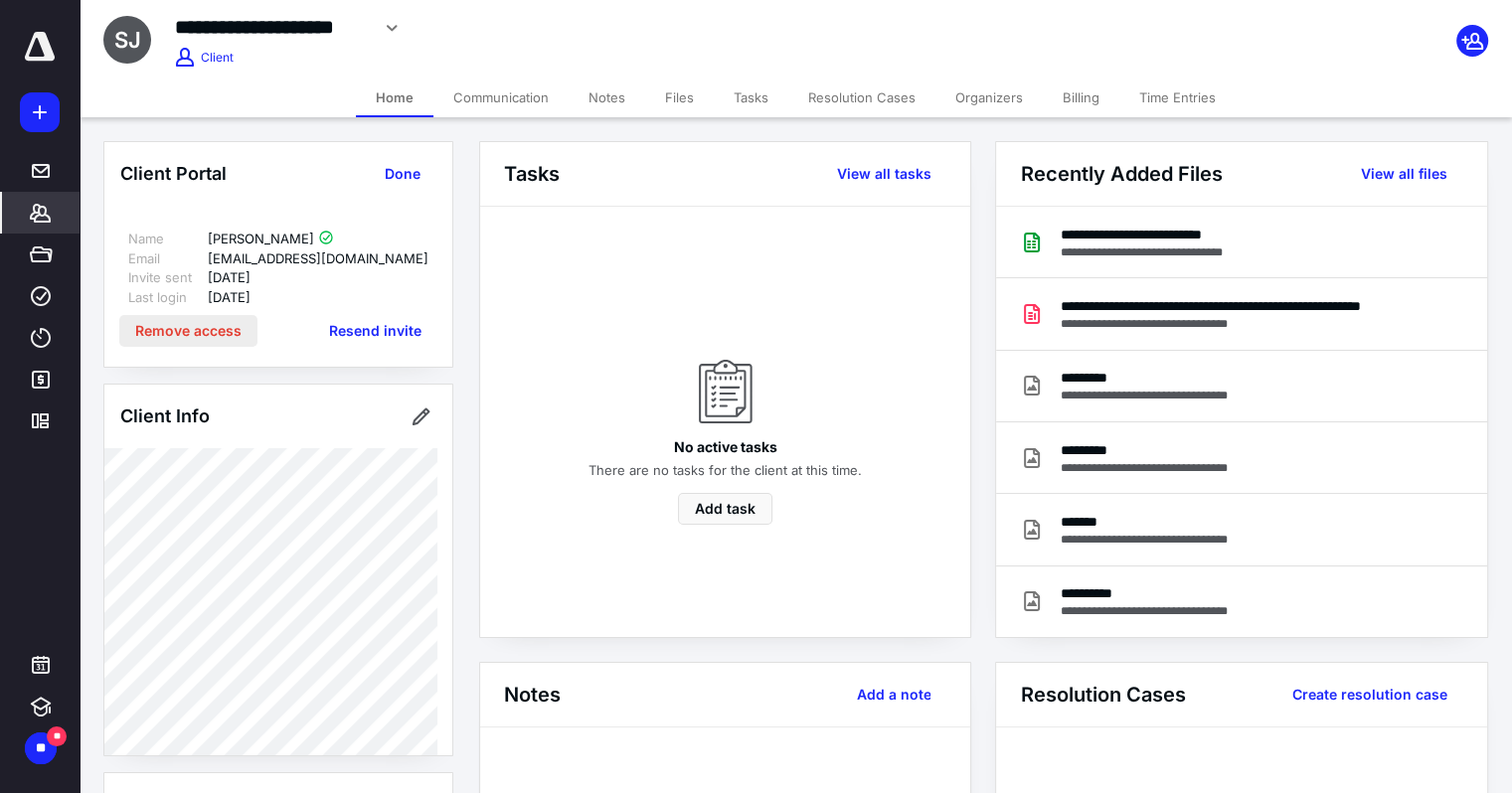 click on "Remove access" at bounding box center (188, 331) 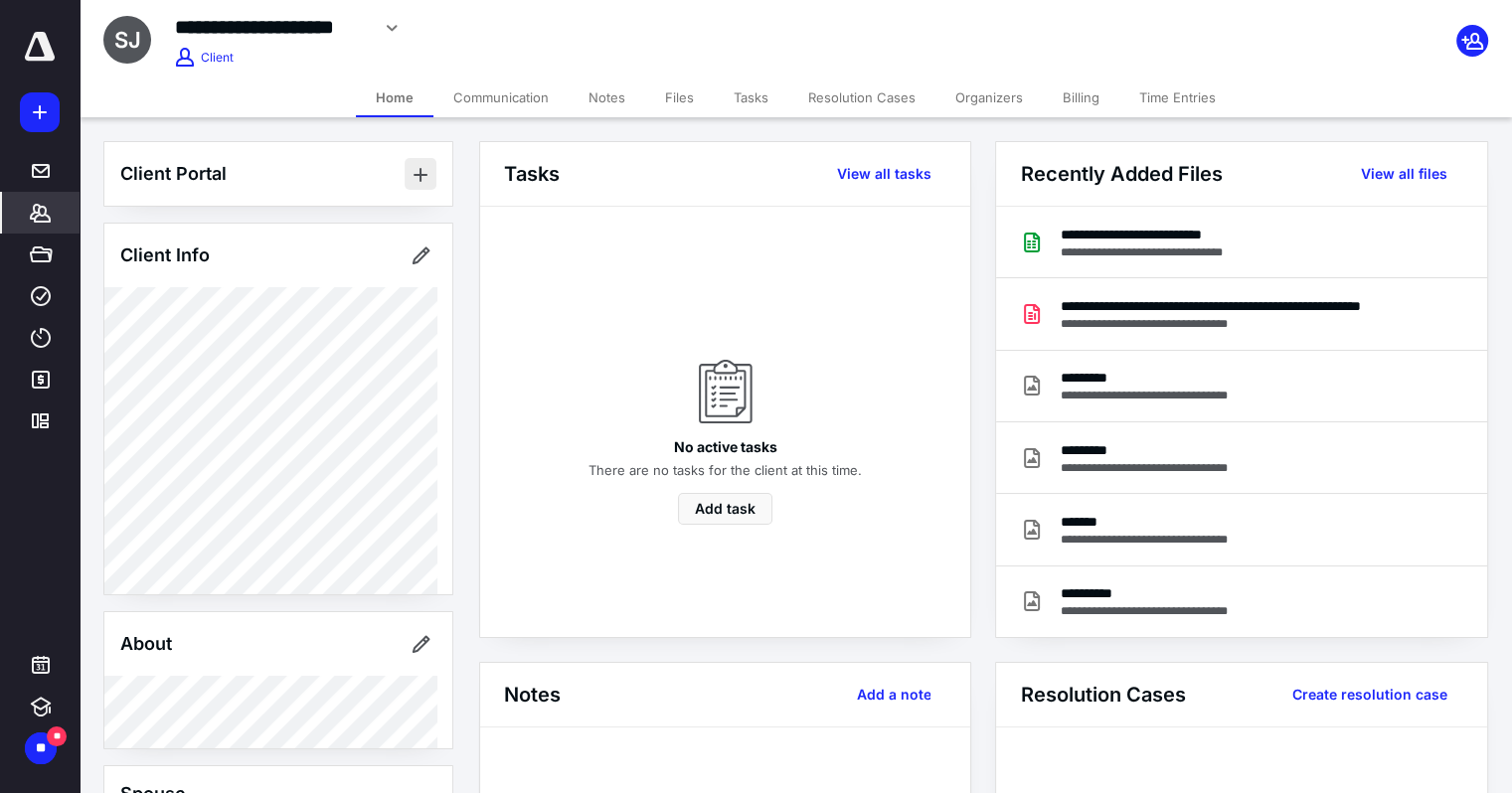 click at bounding box center [420, 174] 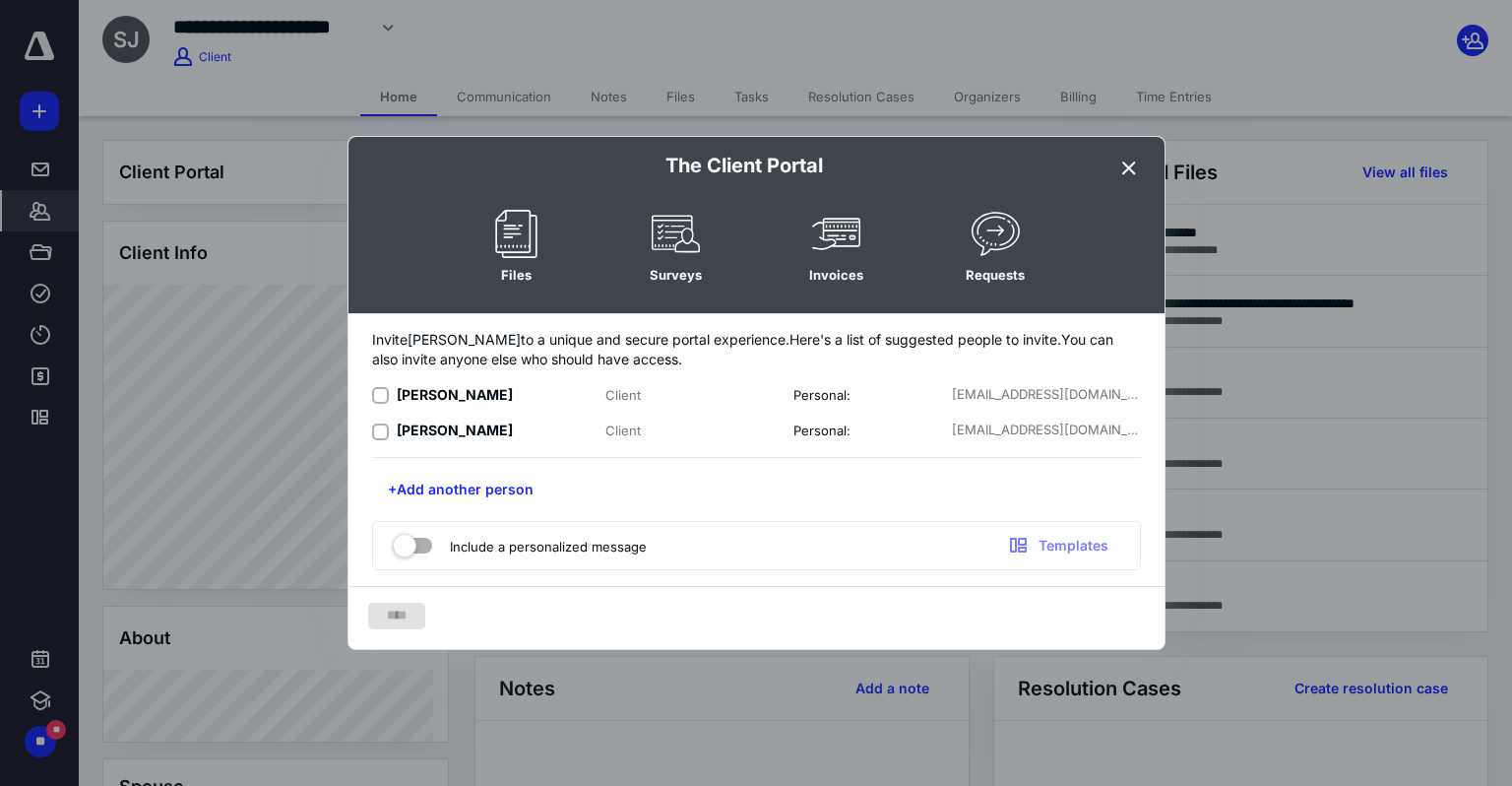 click at bounding box center (380, 396) 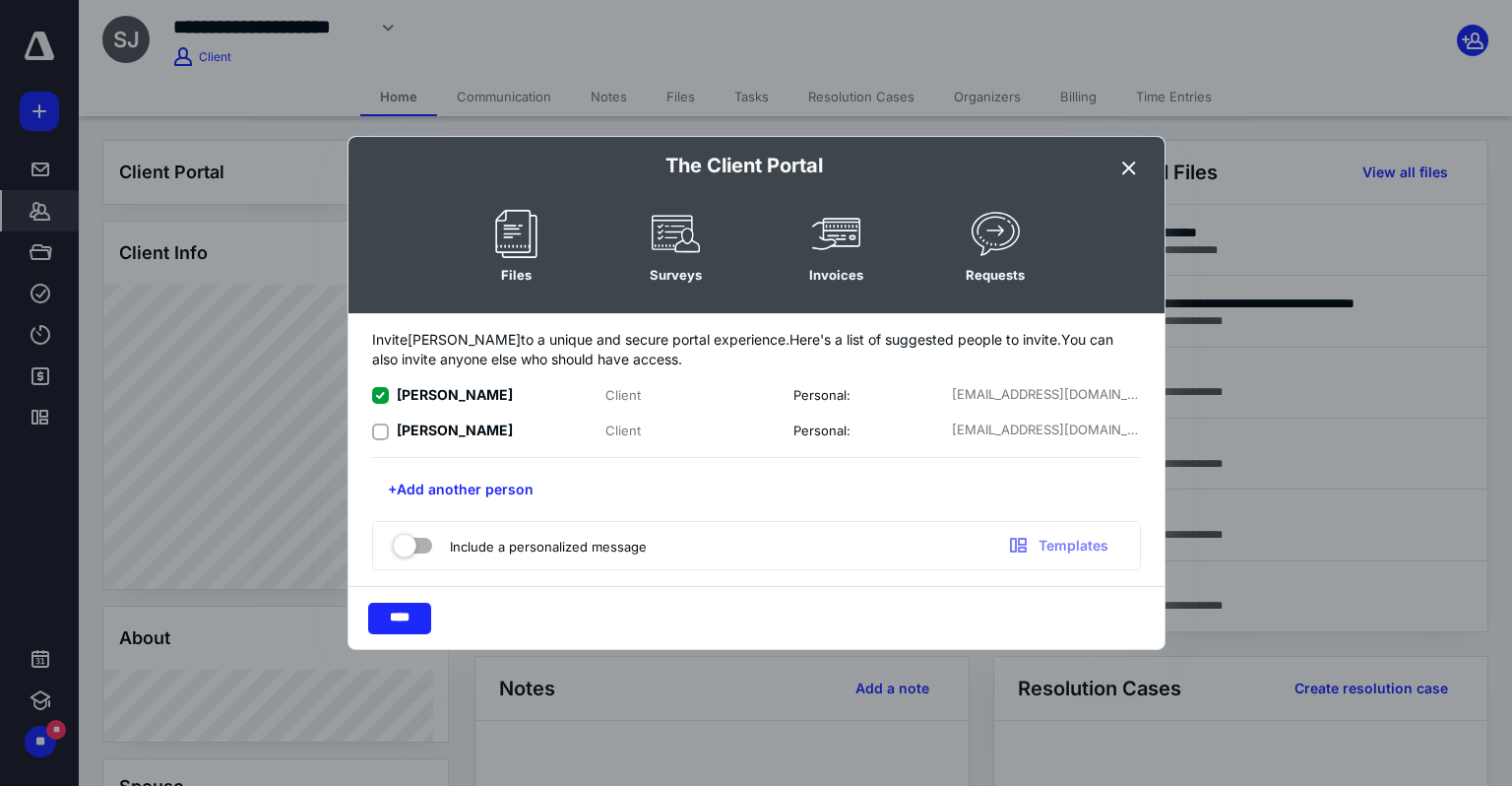 click at bounding box center [380, 431] 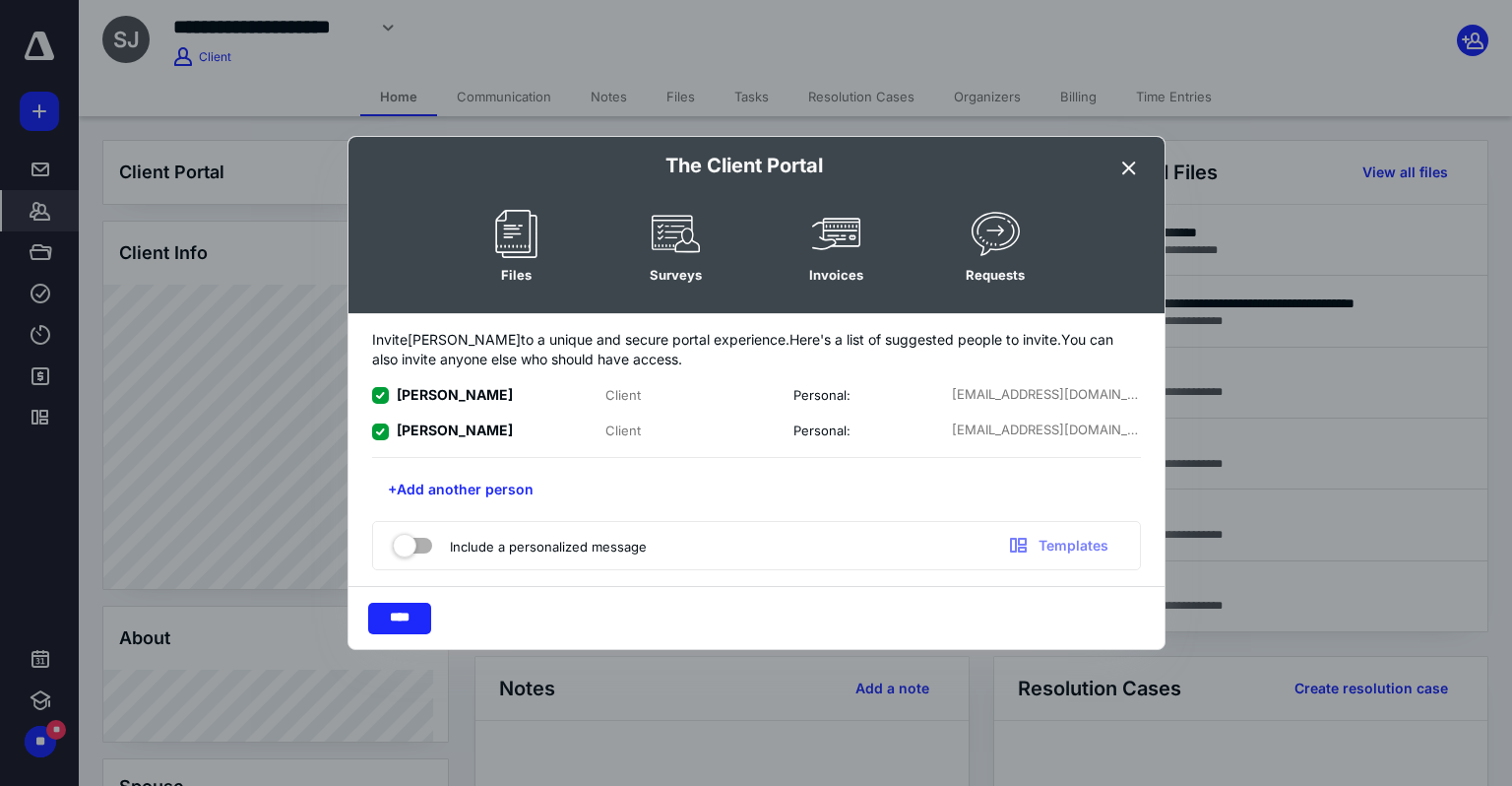 click at bounding box center (412, 542) 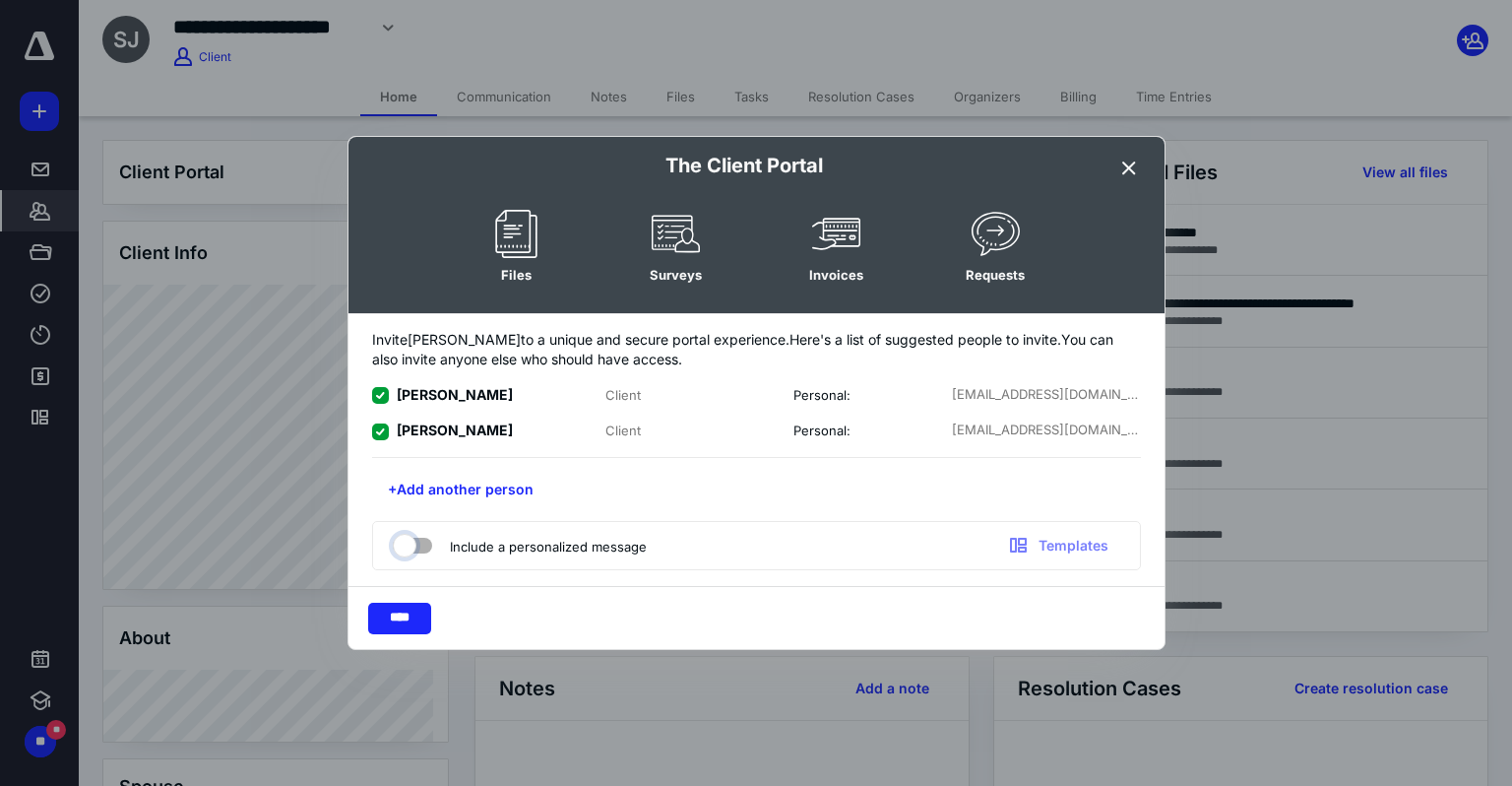 click at bounding box center (403, 543) 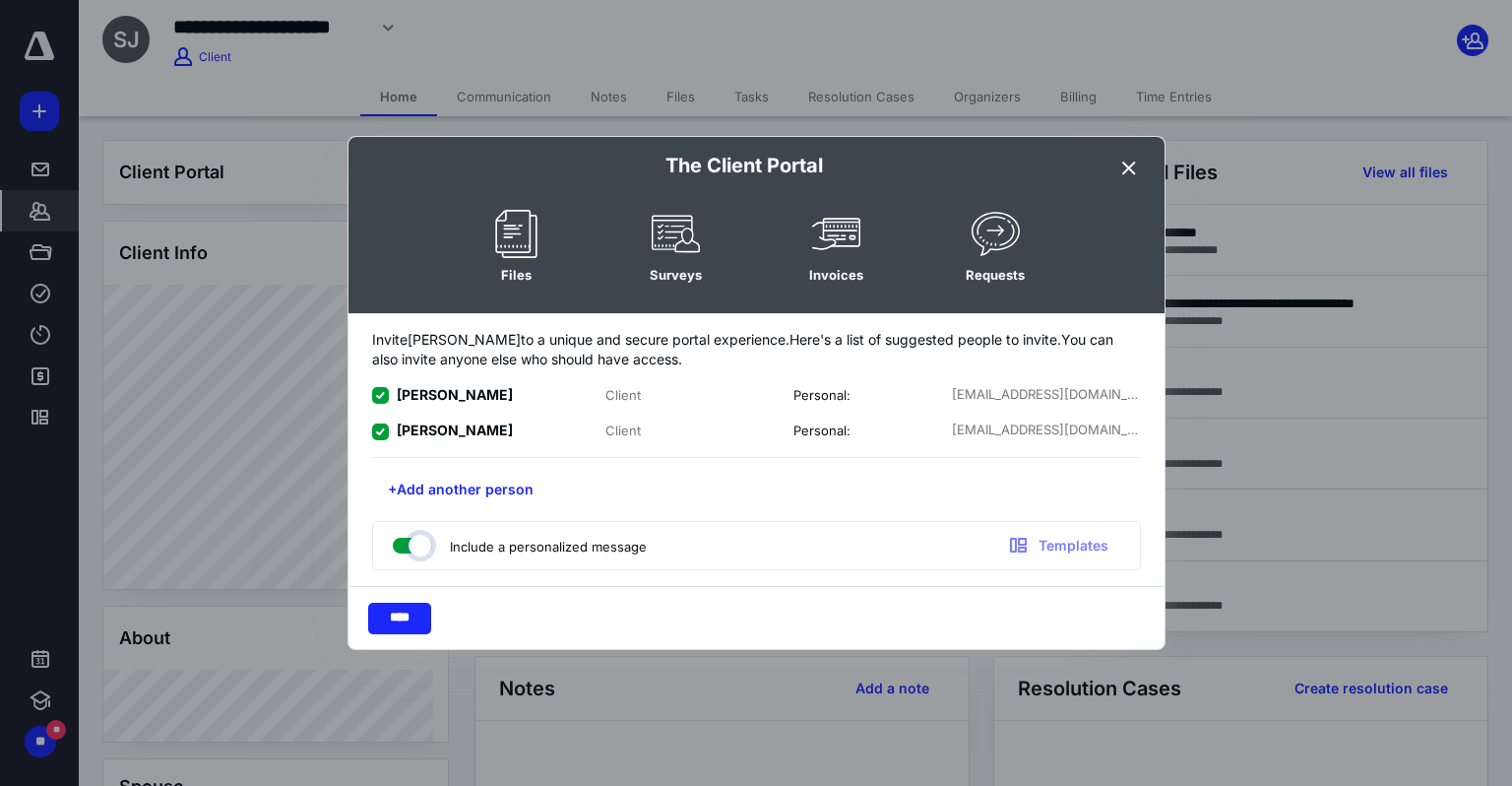 checkbox on "true" 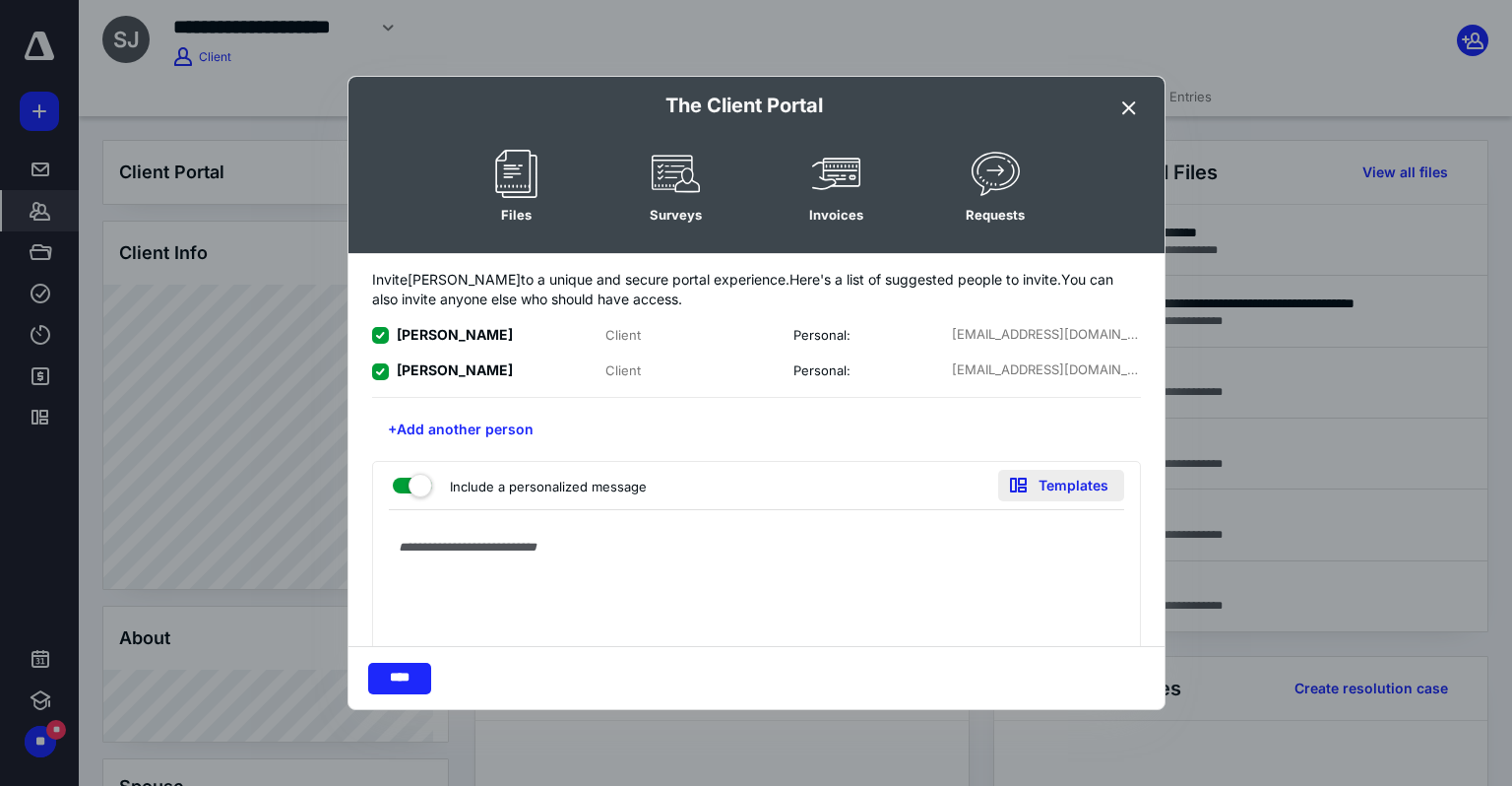 click on "Templates" at bounding box center [1061, 486] 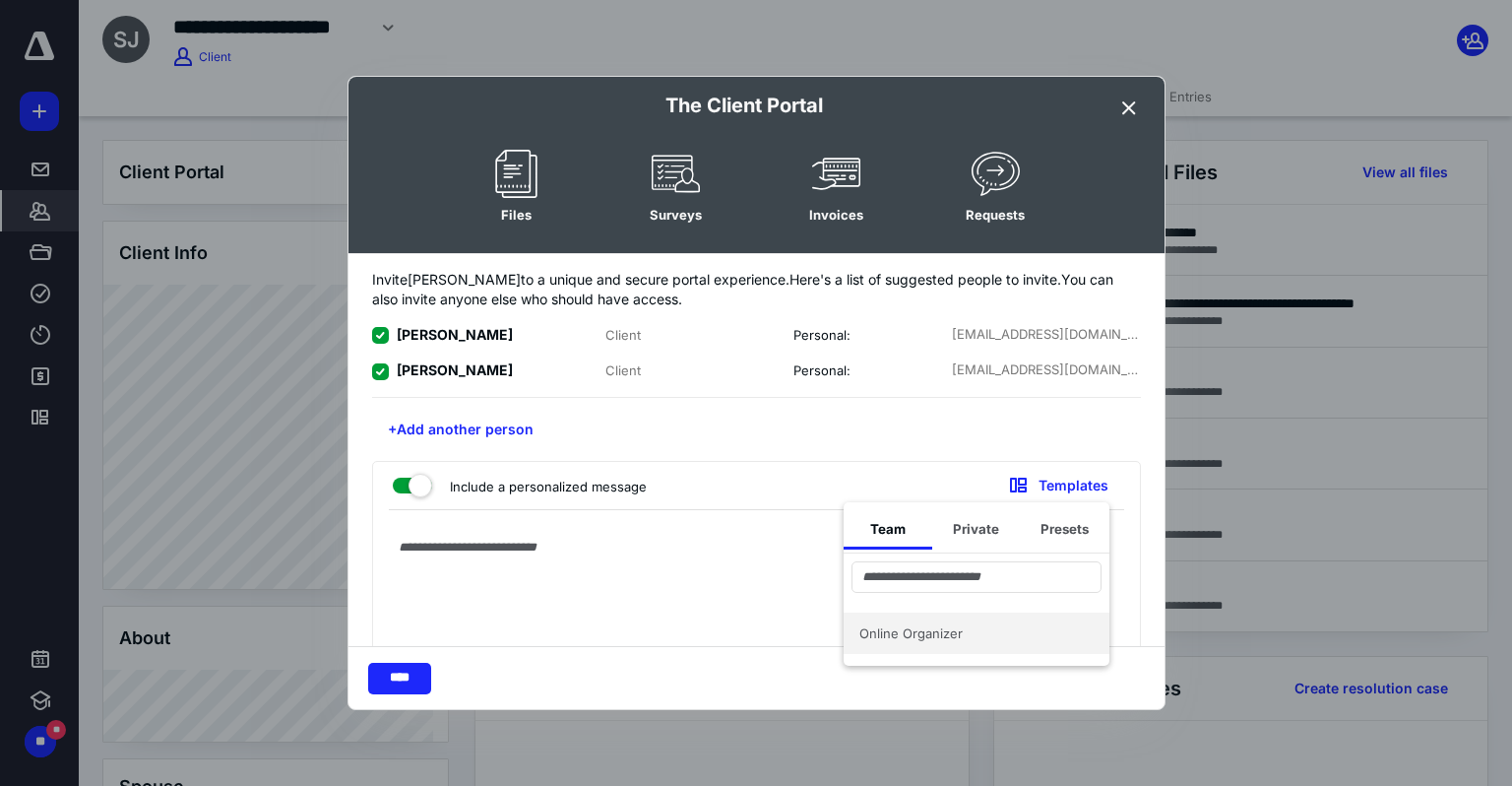 click on "Online Organizer" at bounding box center [976, 633] 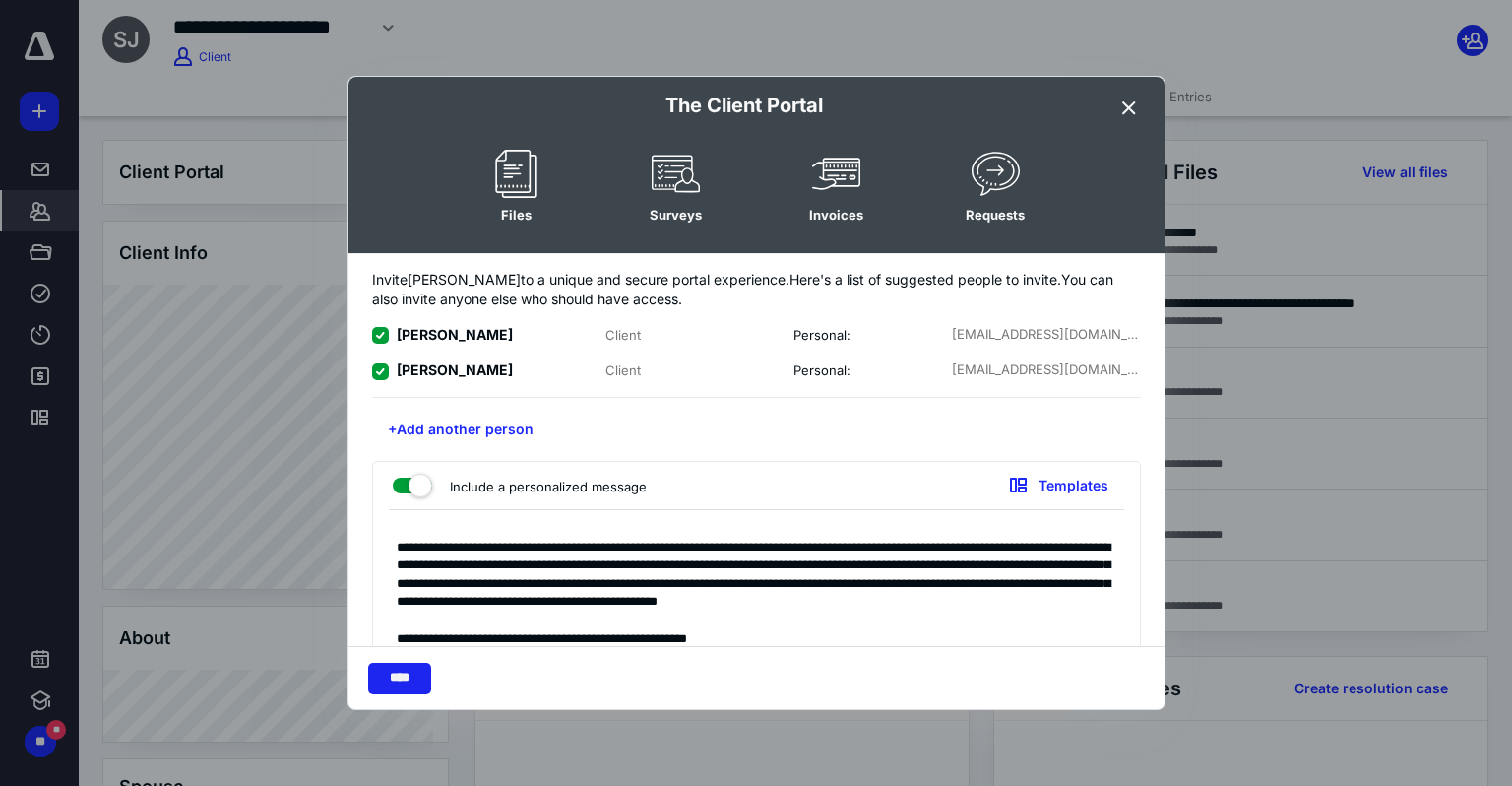 click on "****" at bounding box center (400, 679) 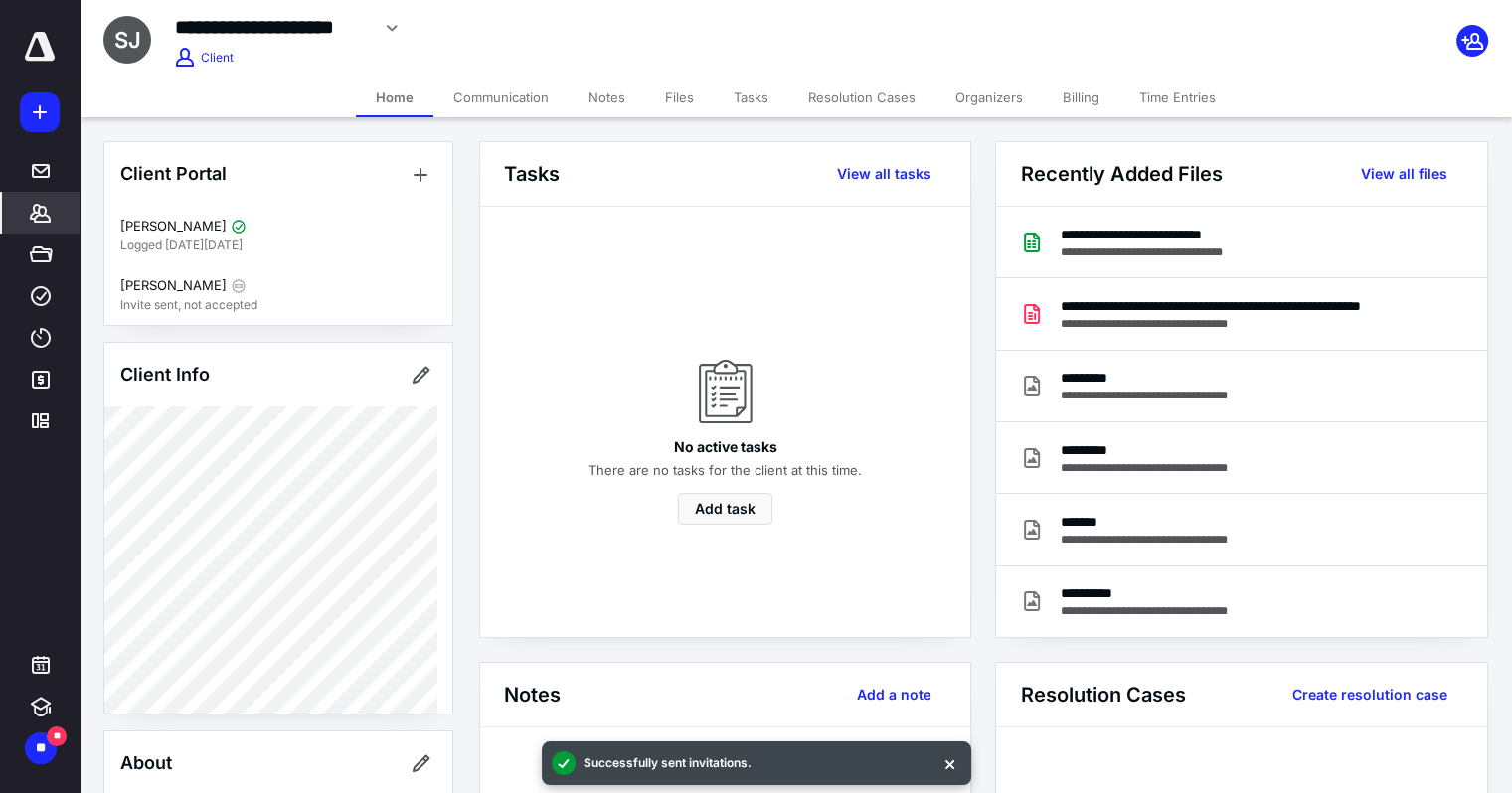 click on "Organizers" at bounding box center (989, 97) 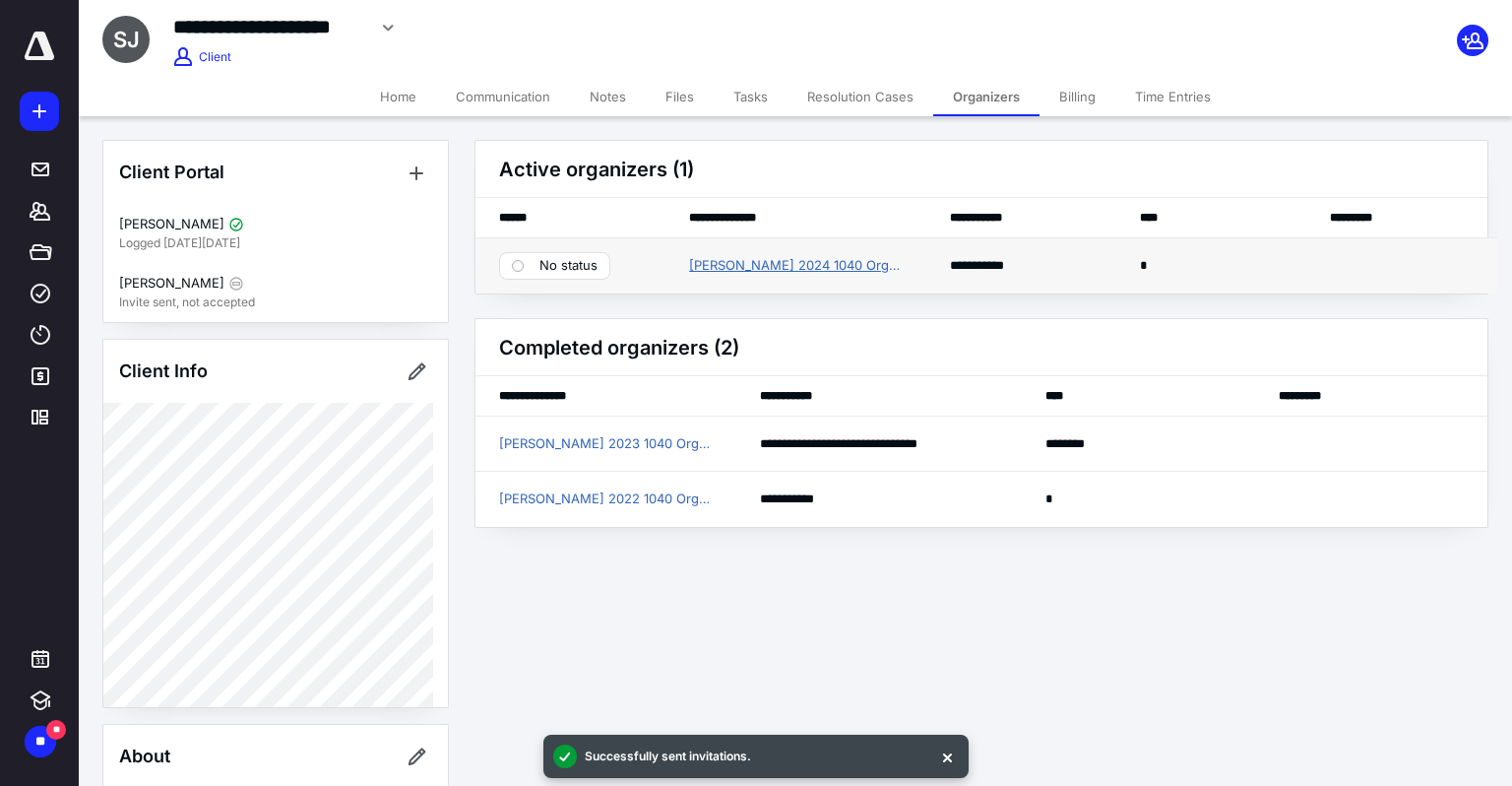click on "David Saenz 2024 1040 Organizer" at bounding box center (795, 266) 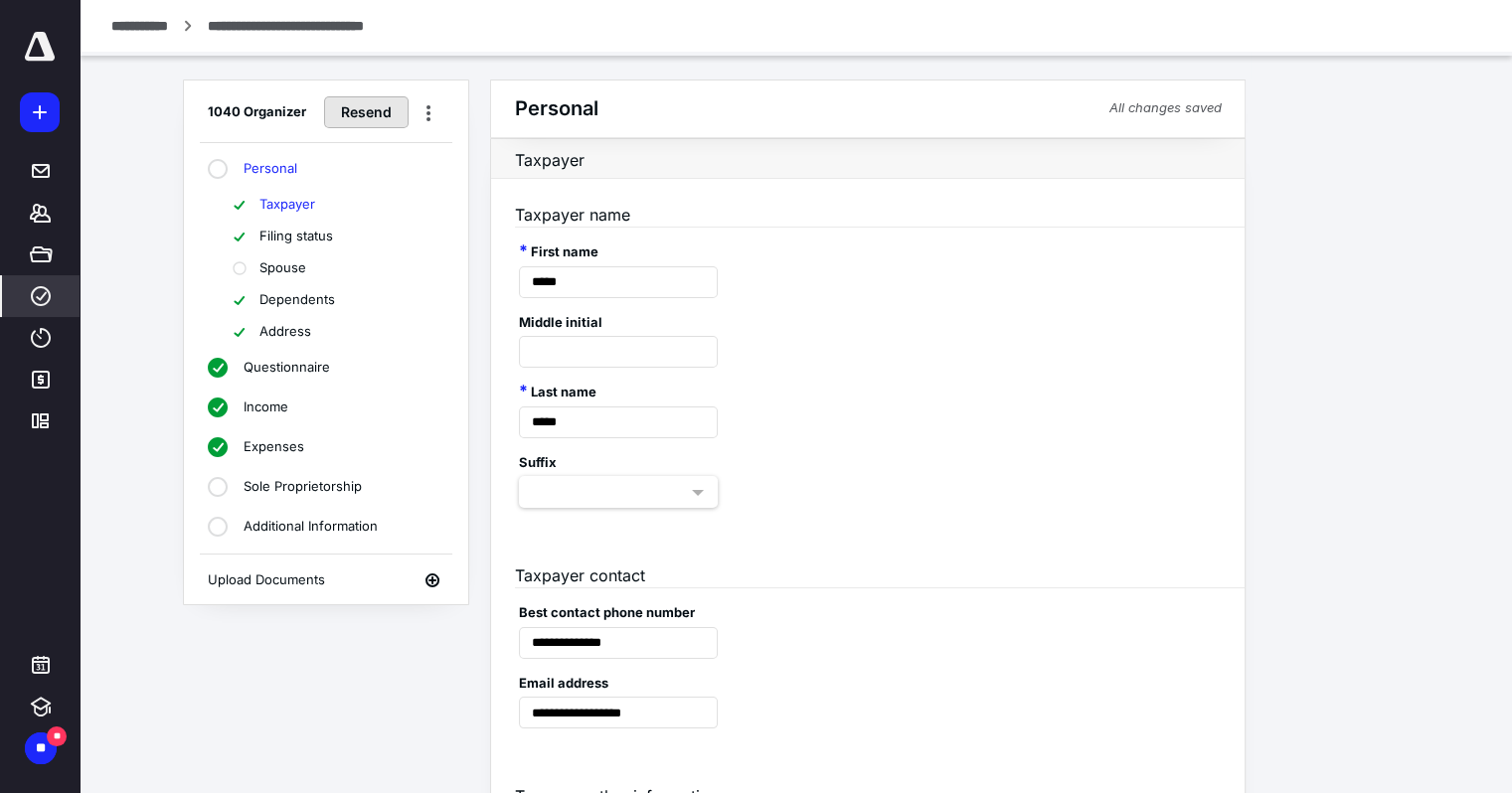 click on "Resend" at bounding box center (366, 112) 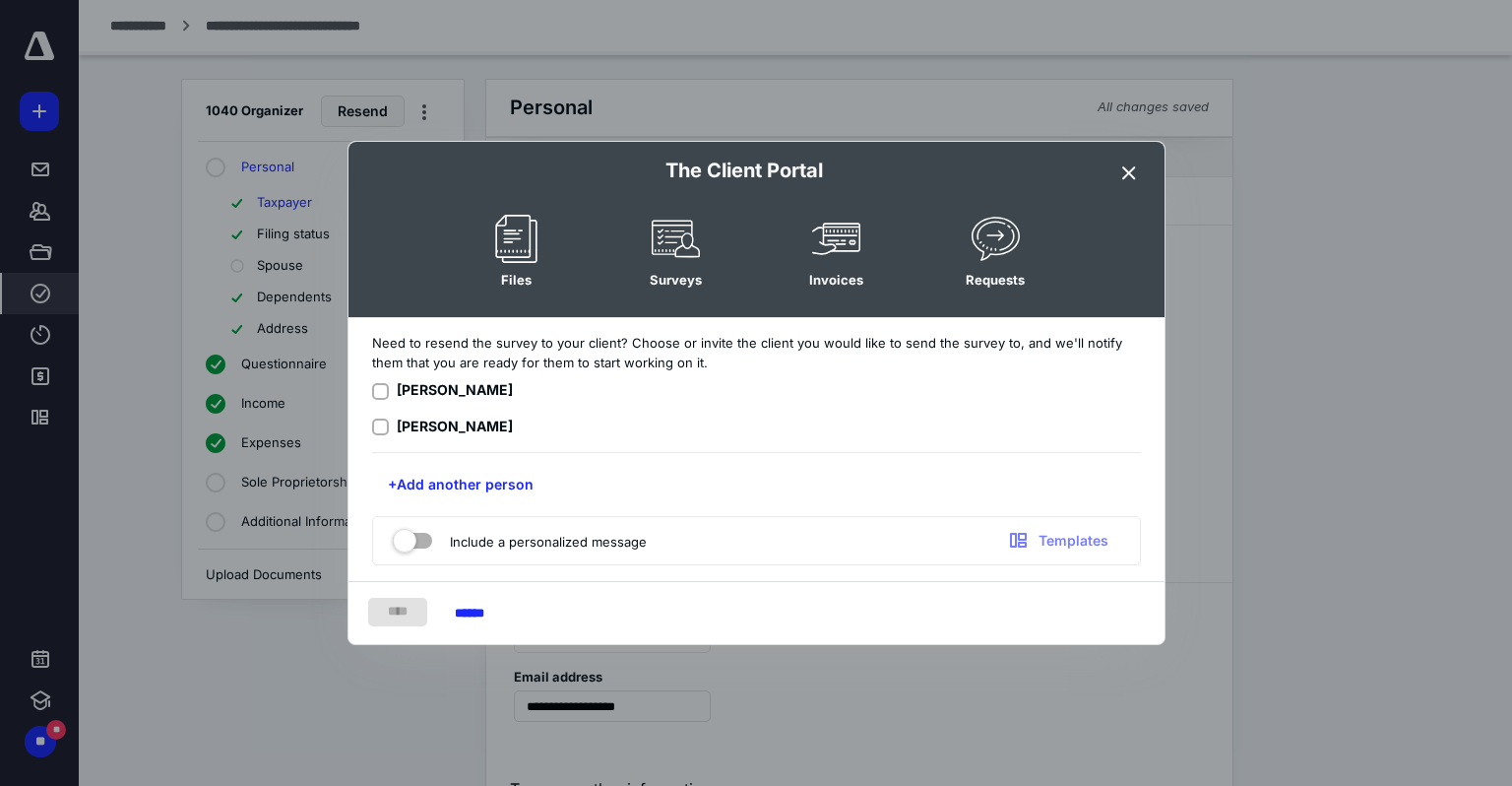 click 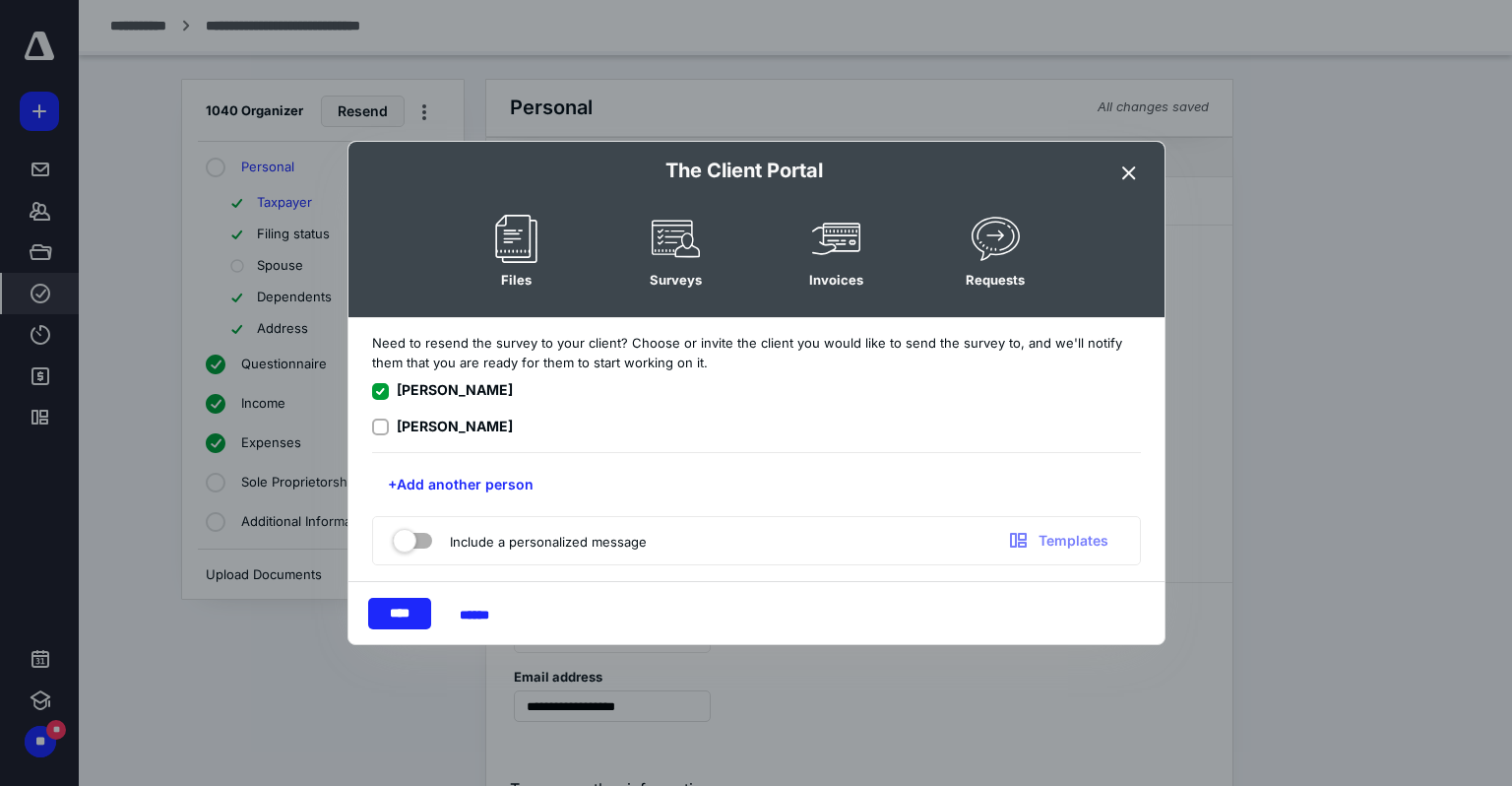 click 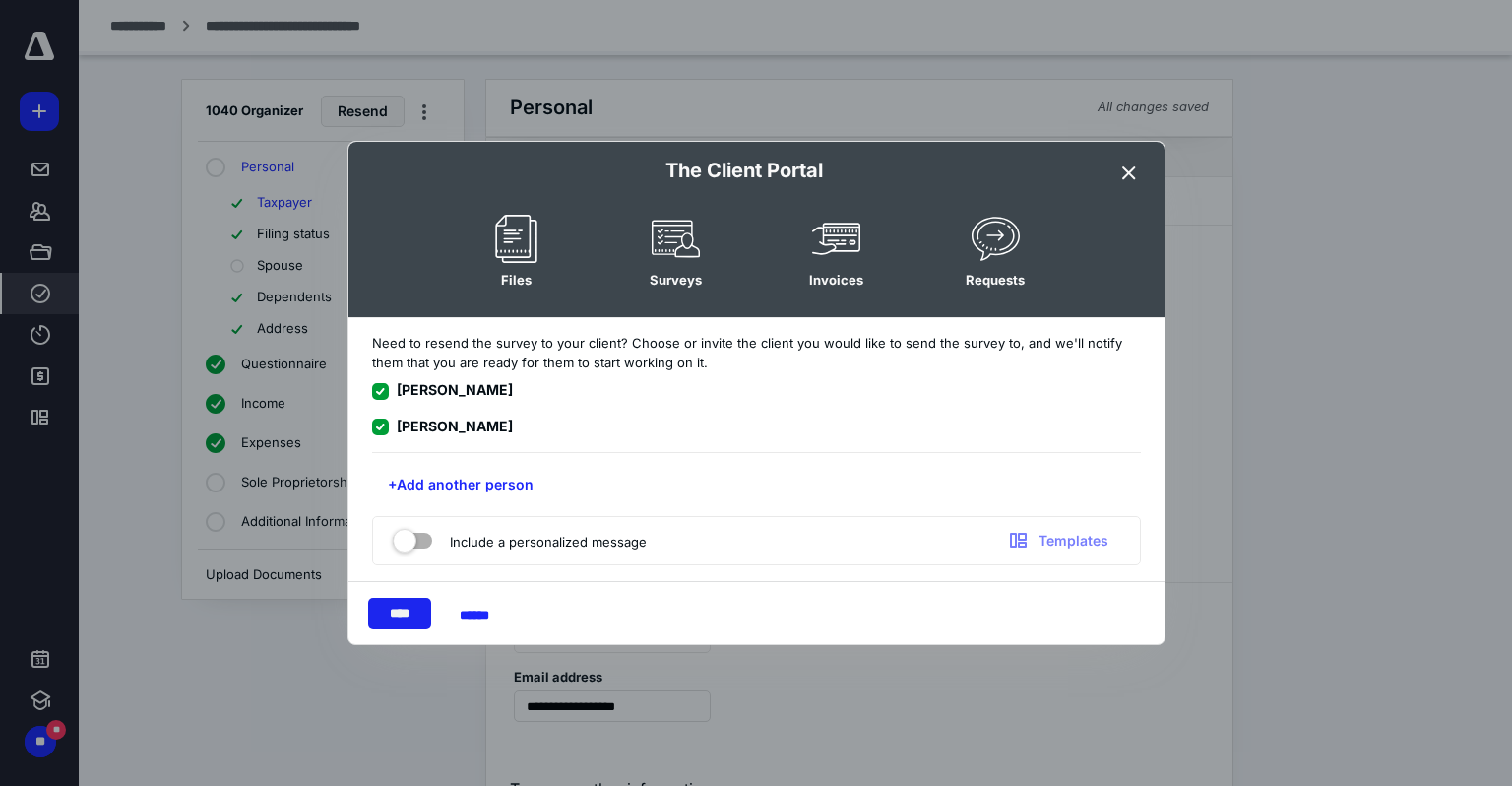 click on "****" at bounding box center [400, 614] 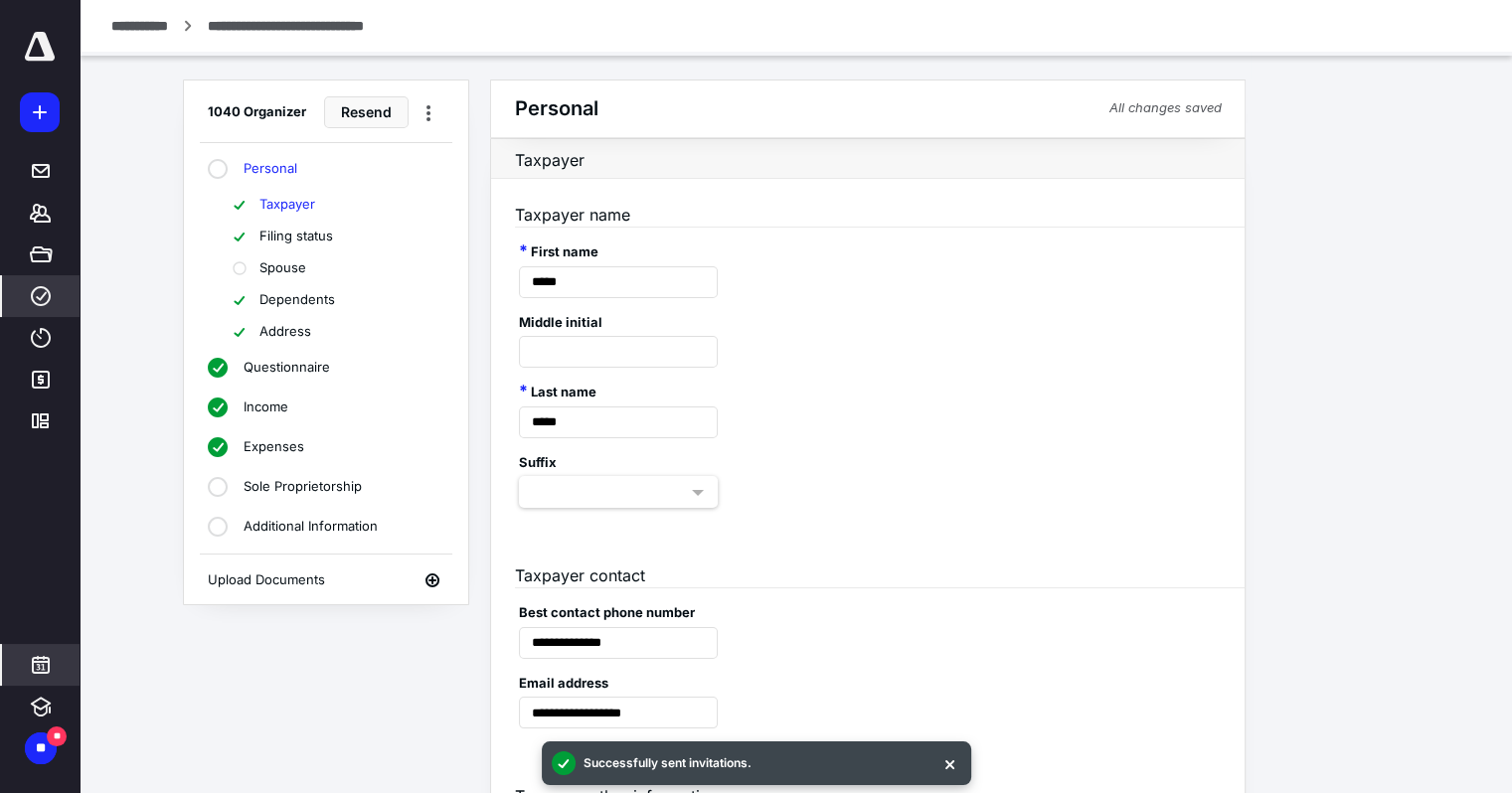 click 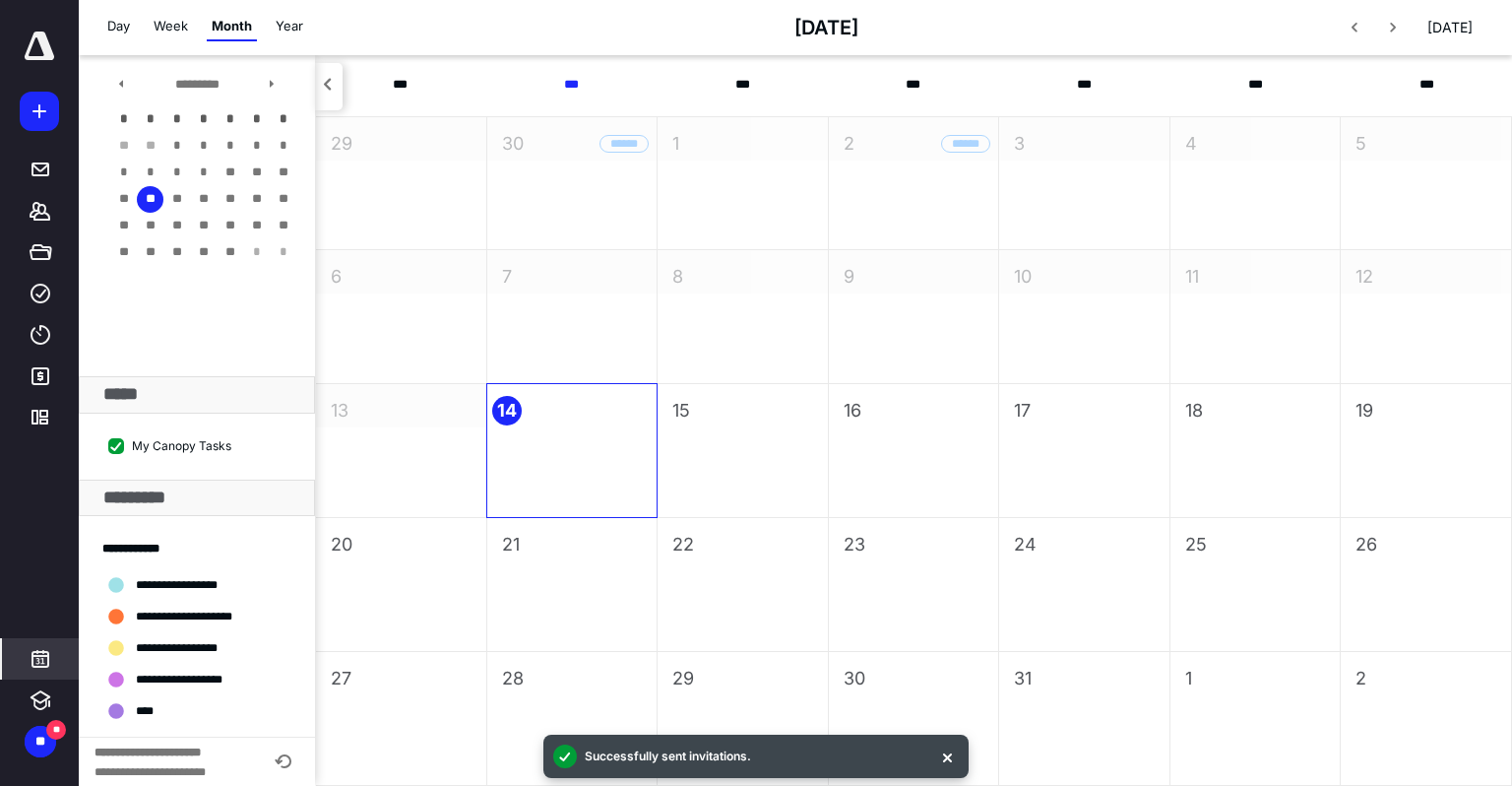 click 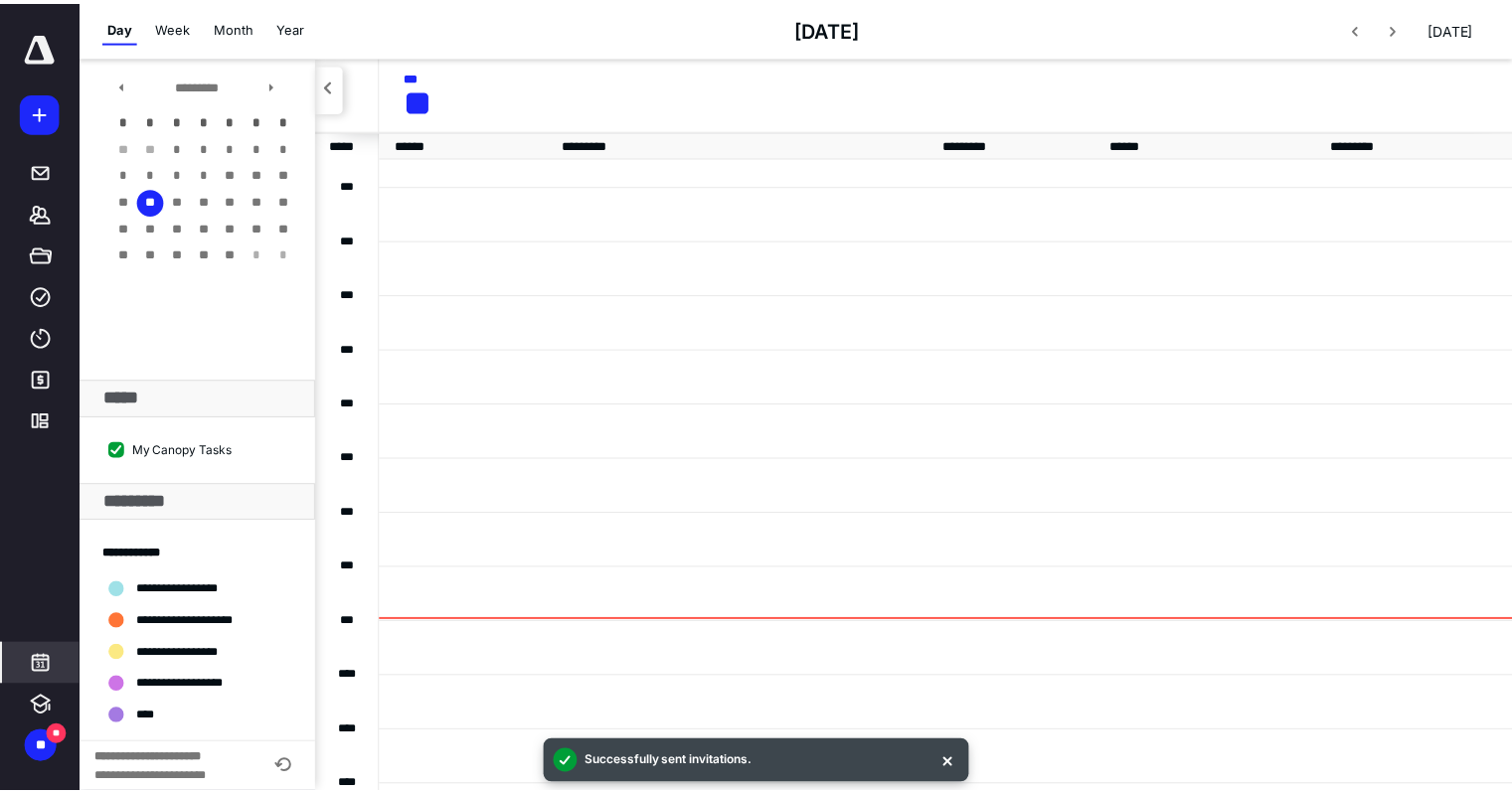 scroll, scrollTop: 382, scrollLeft: 0, axis: vertical 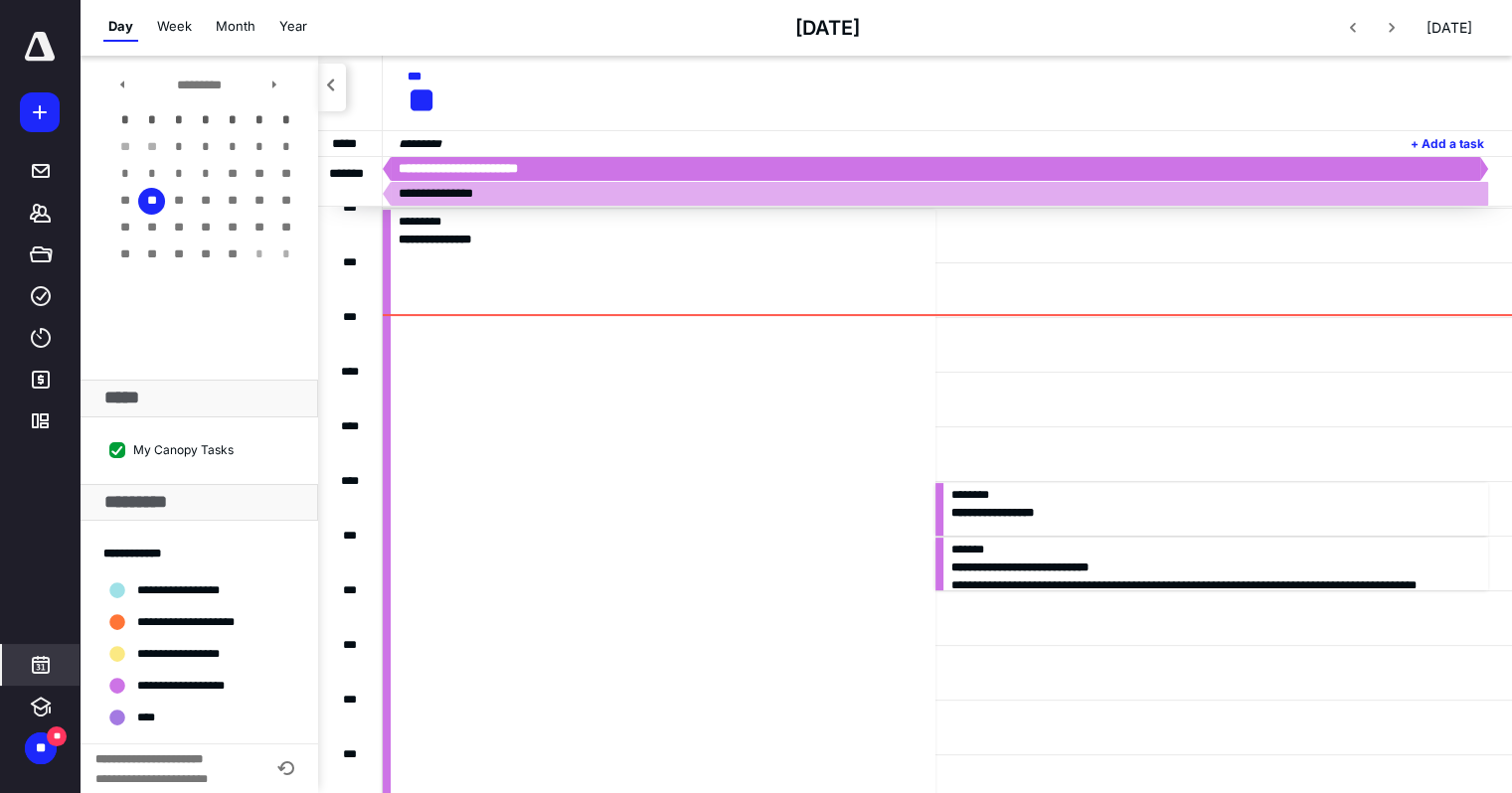 click on "Month" at bounding box center [236, 27] 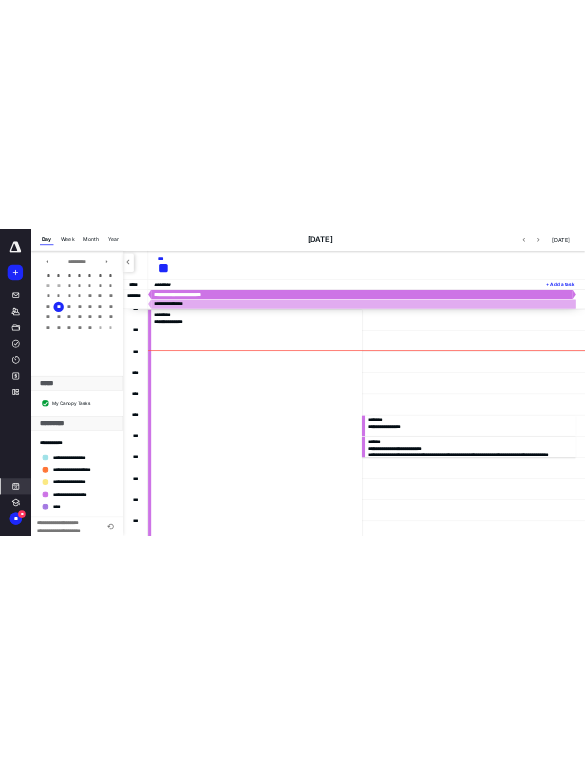 scroll, scrollTop: 0, scrollLeft: 0, axis: both 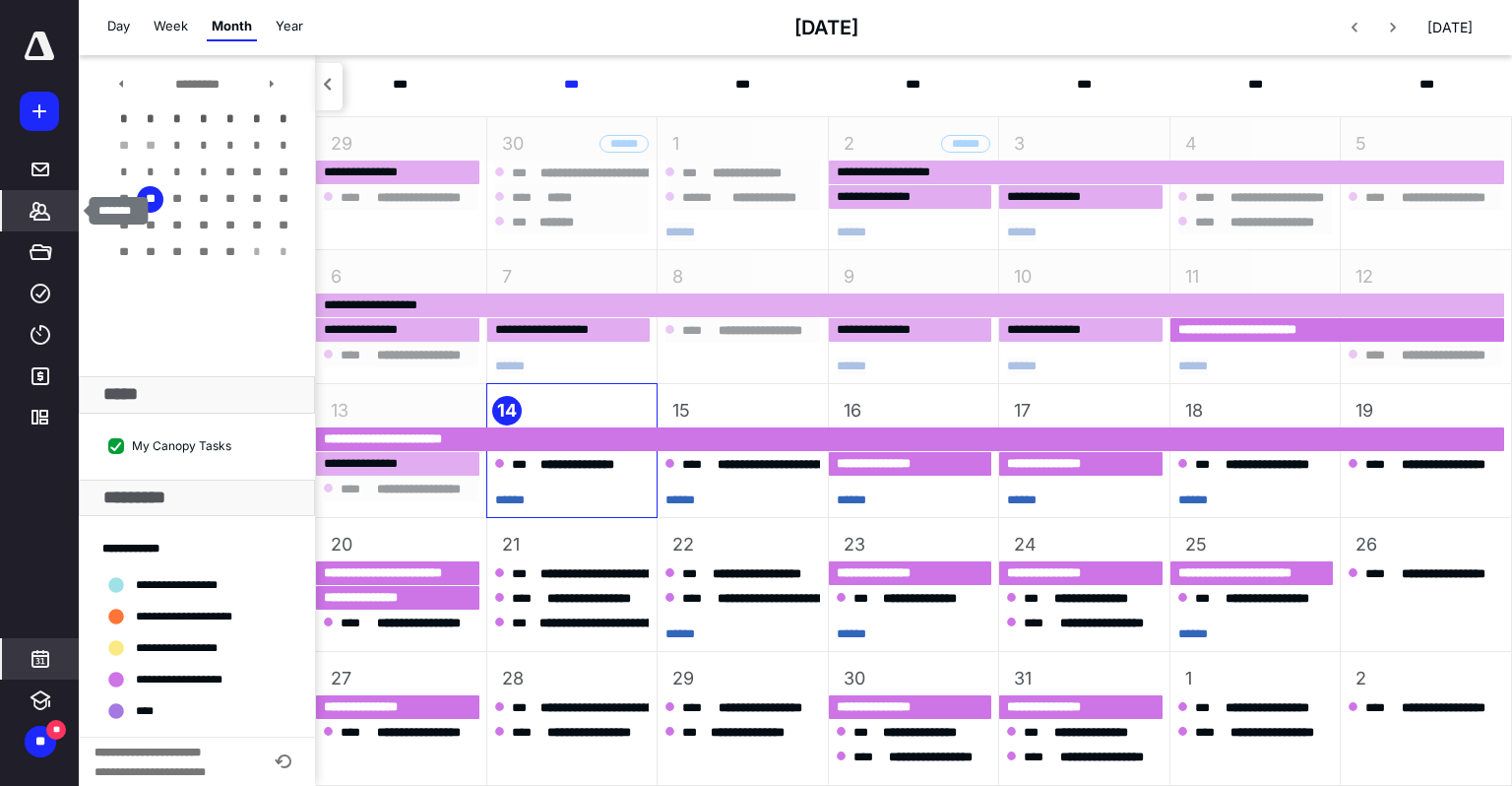 click 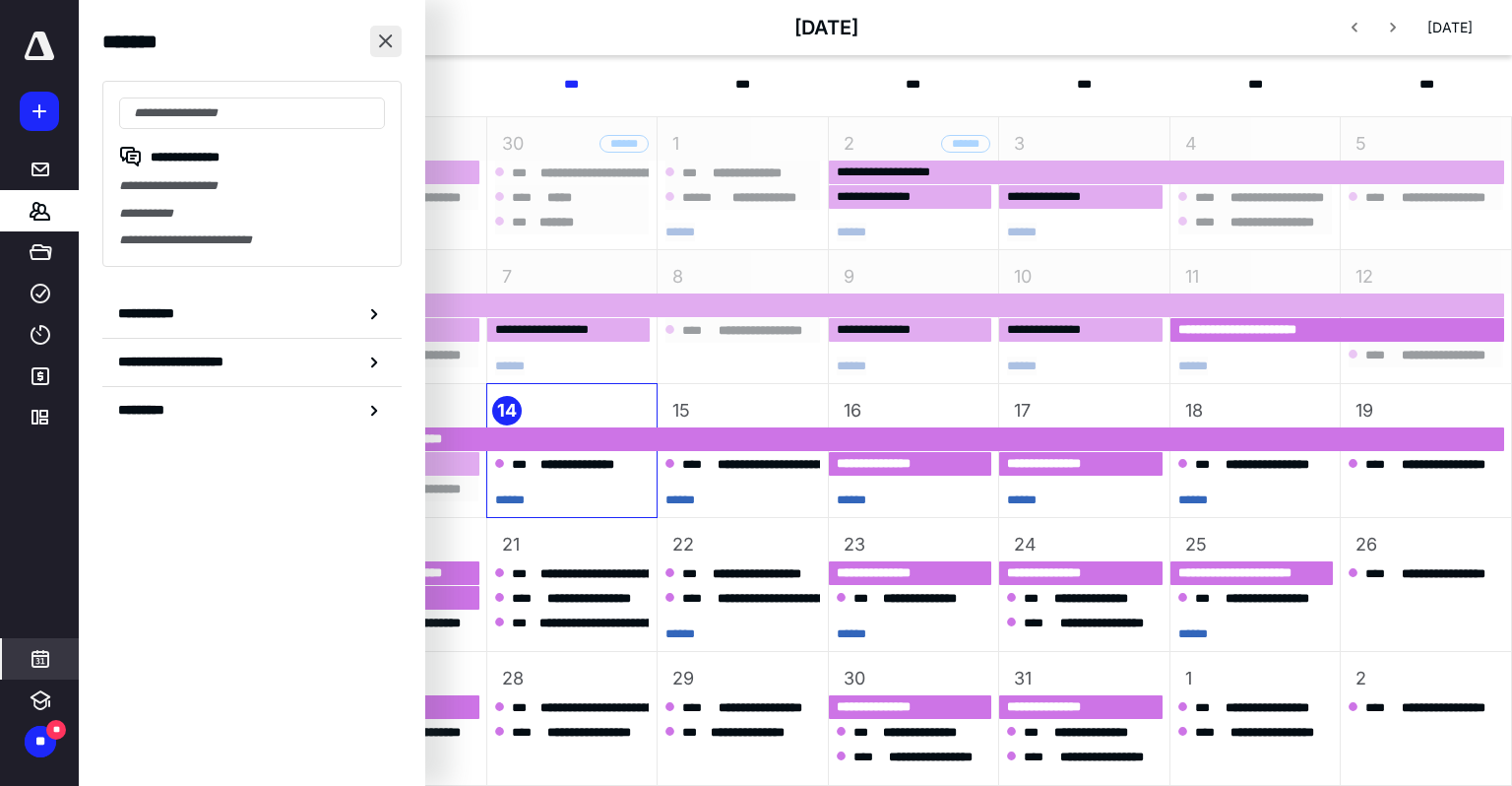 click at bounding box center (386, 41) 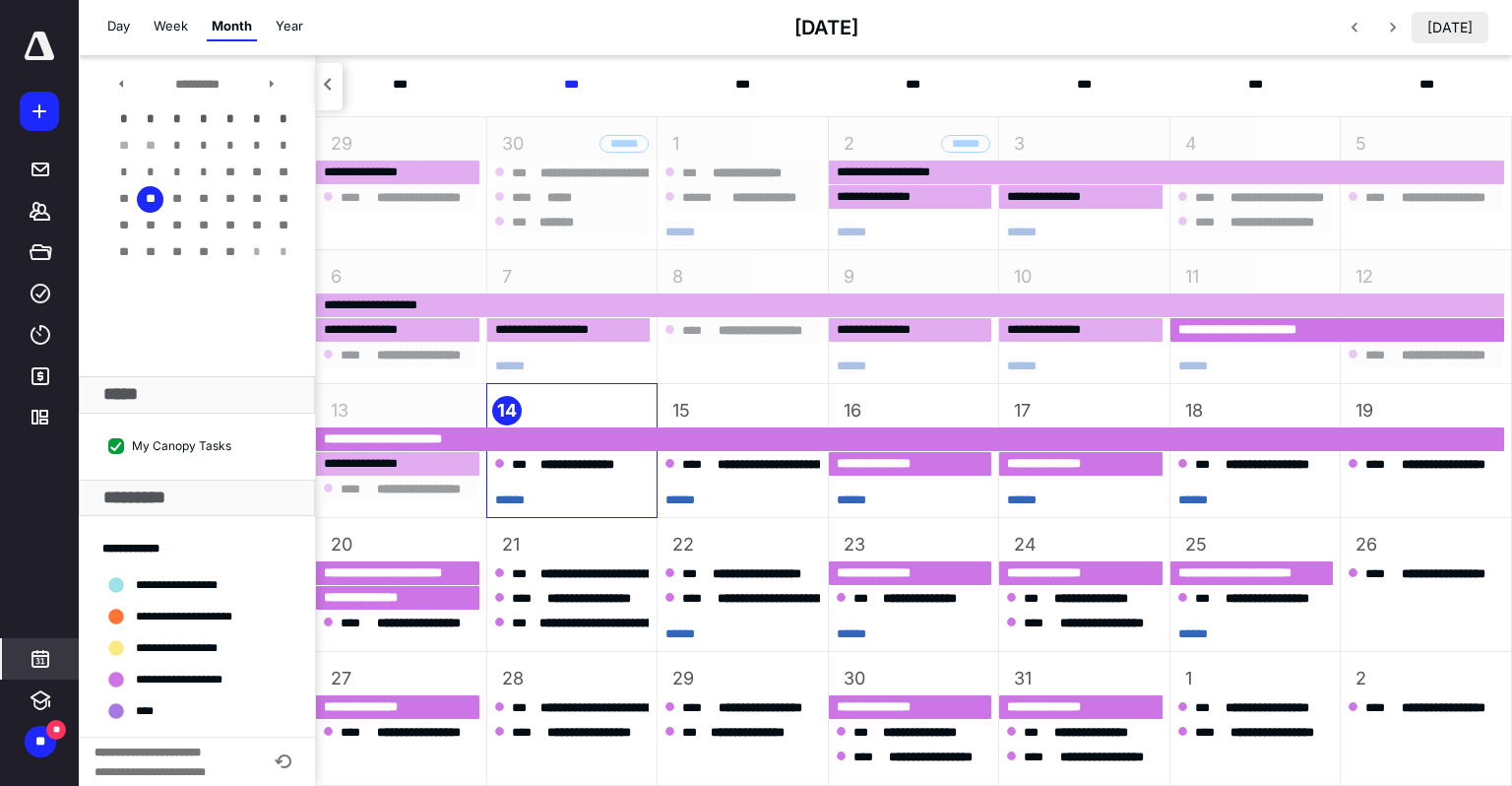 click on "Today" at bounding box center [1450, 28] 